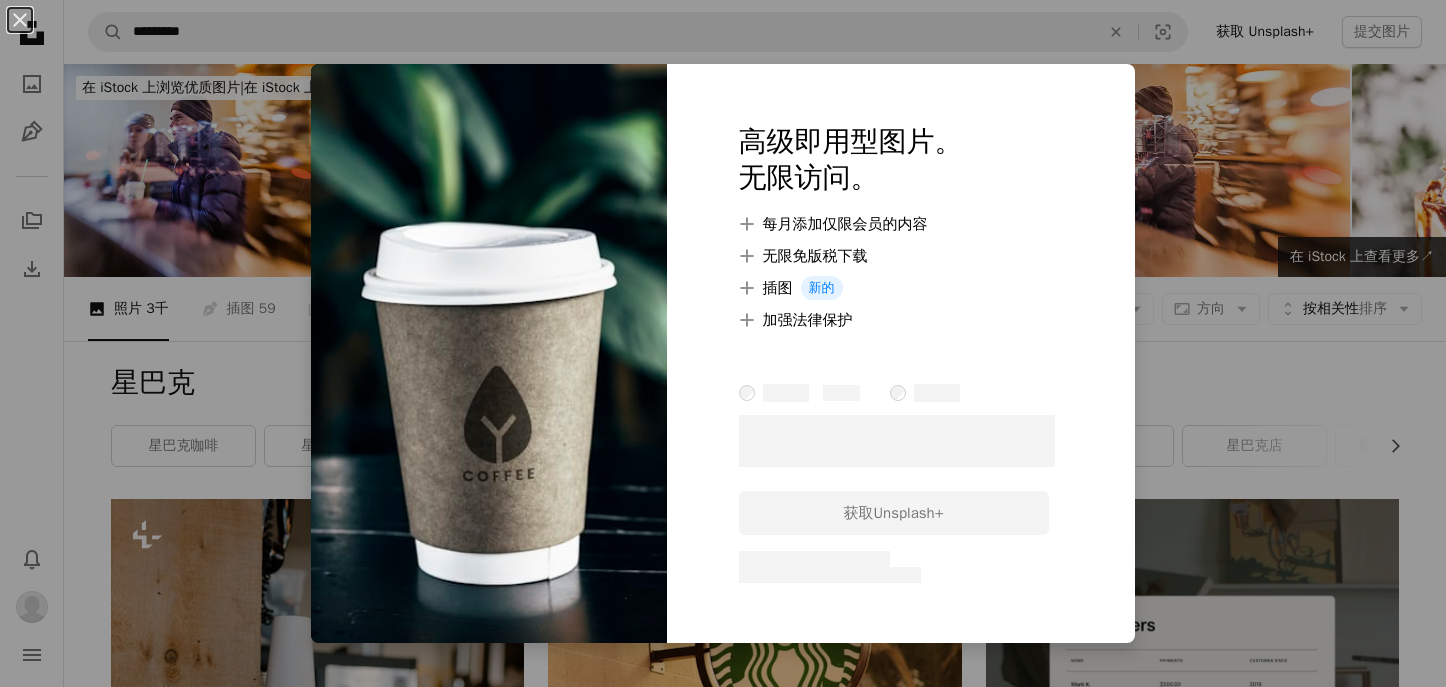 scroll, scrollTop: 3700, scrollLeft: 0, axis: vertical 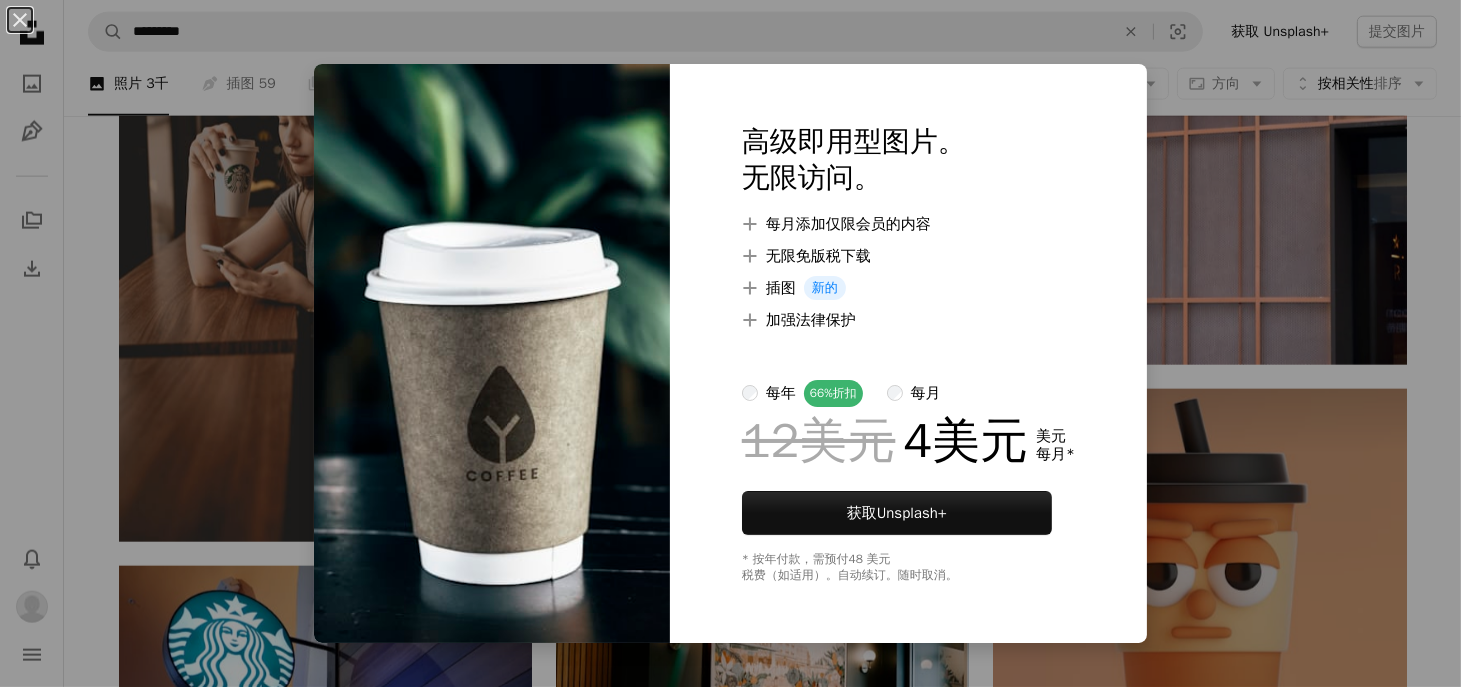 click on "An X shape 高级即用型图片。 无限访问。 A plus sign 每月添加仅限会员的内容 A plus sign 无限免版税下载 A plus sign 插图 新的 A plus sign 加强法律保护 每年 66% 折扣 每月 12美元   4美元 美元 每月 * 获取 Unsplash+ * 按年付款，需预付 48 美元 税费（如适用）。自动续订。随时取消。" at bounding box center [730, 343] 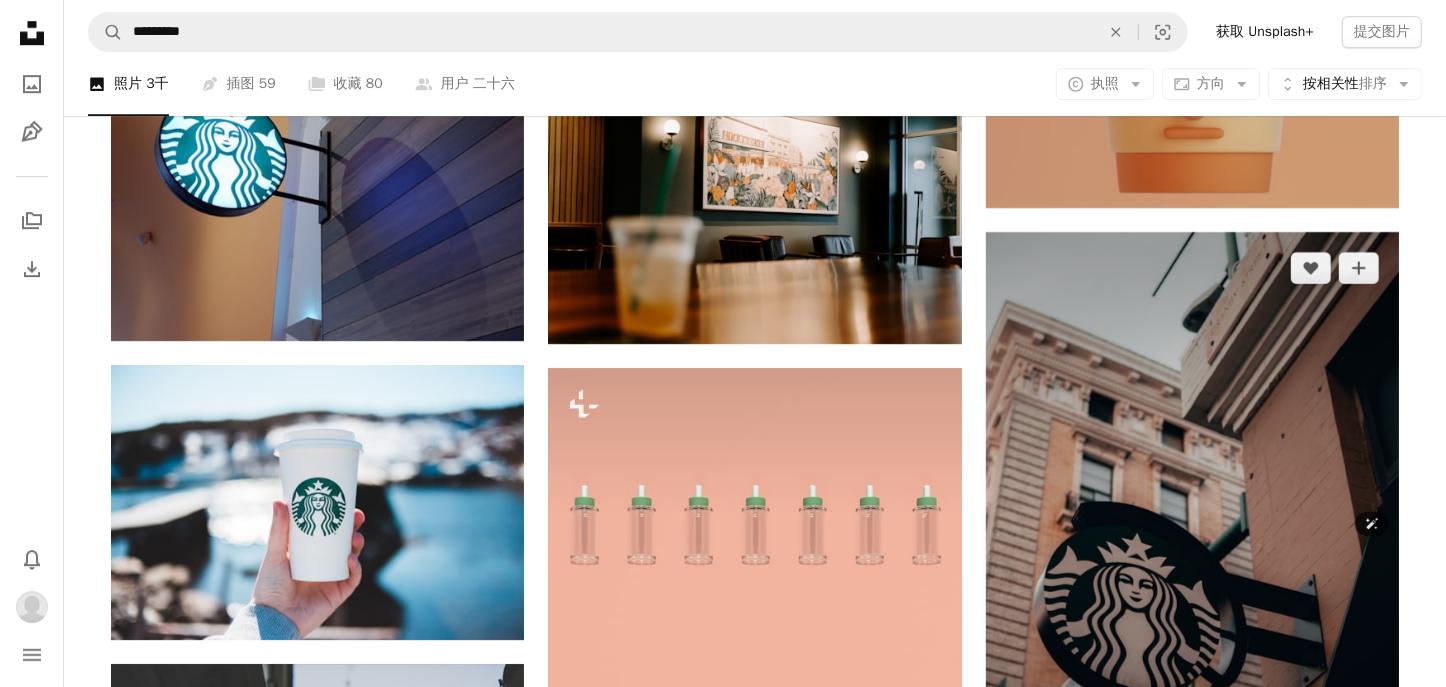 scroll, scrollTop: 4100, scrollLeft: 0, axis: vertical 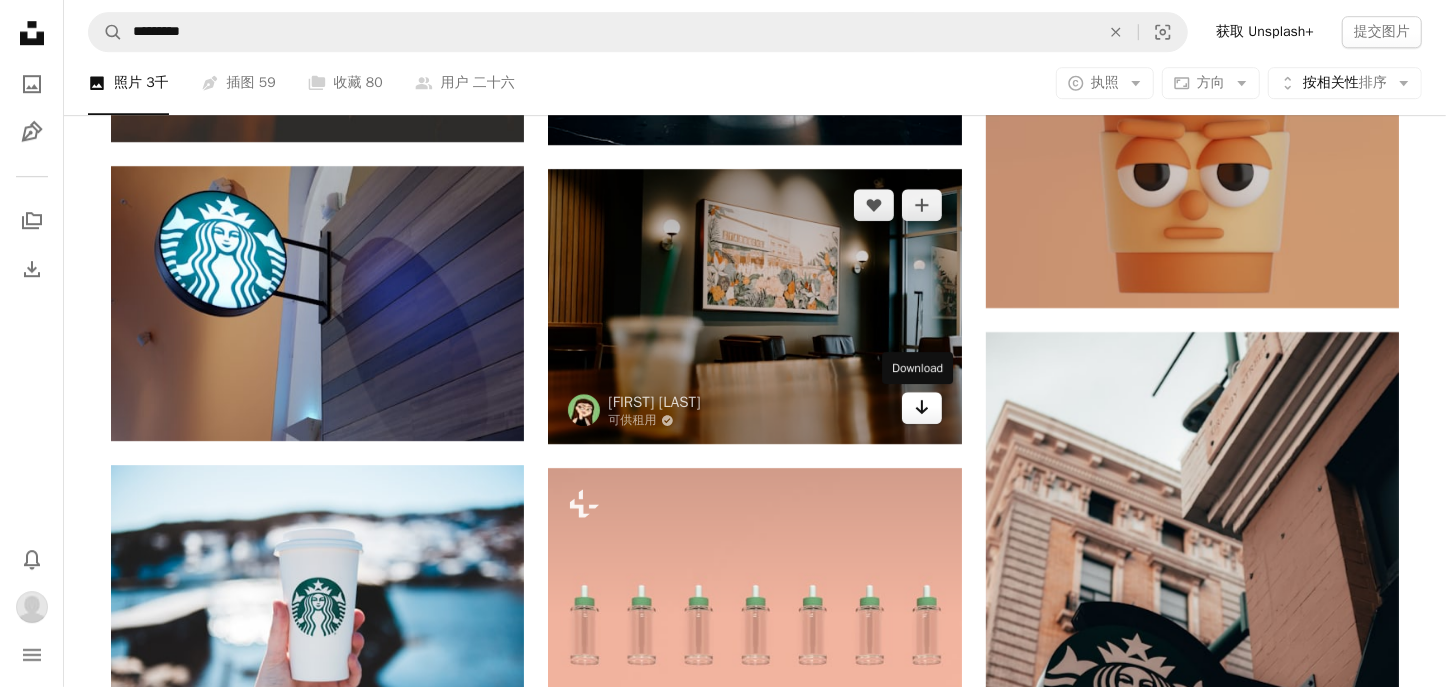 click on "Arrow pointing down" 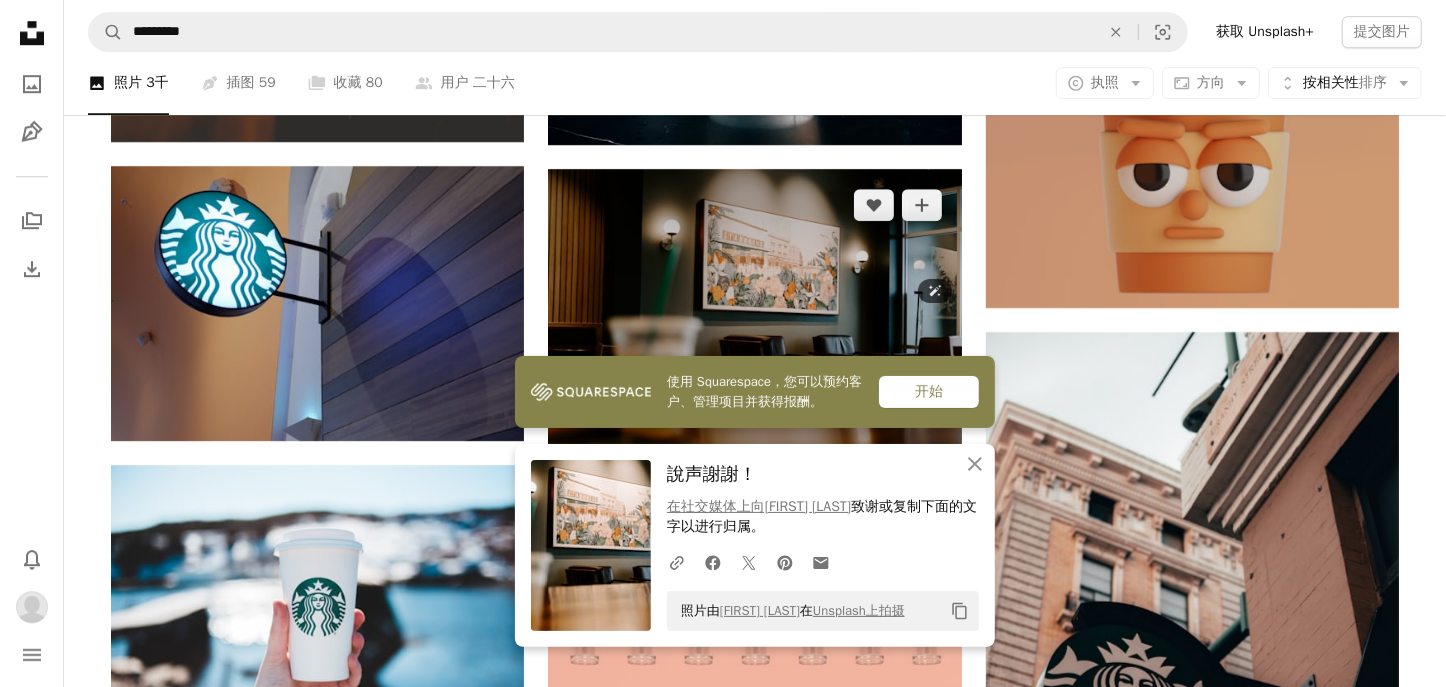 click at bounding box center [754, 306] 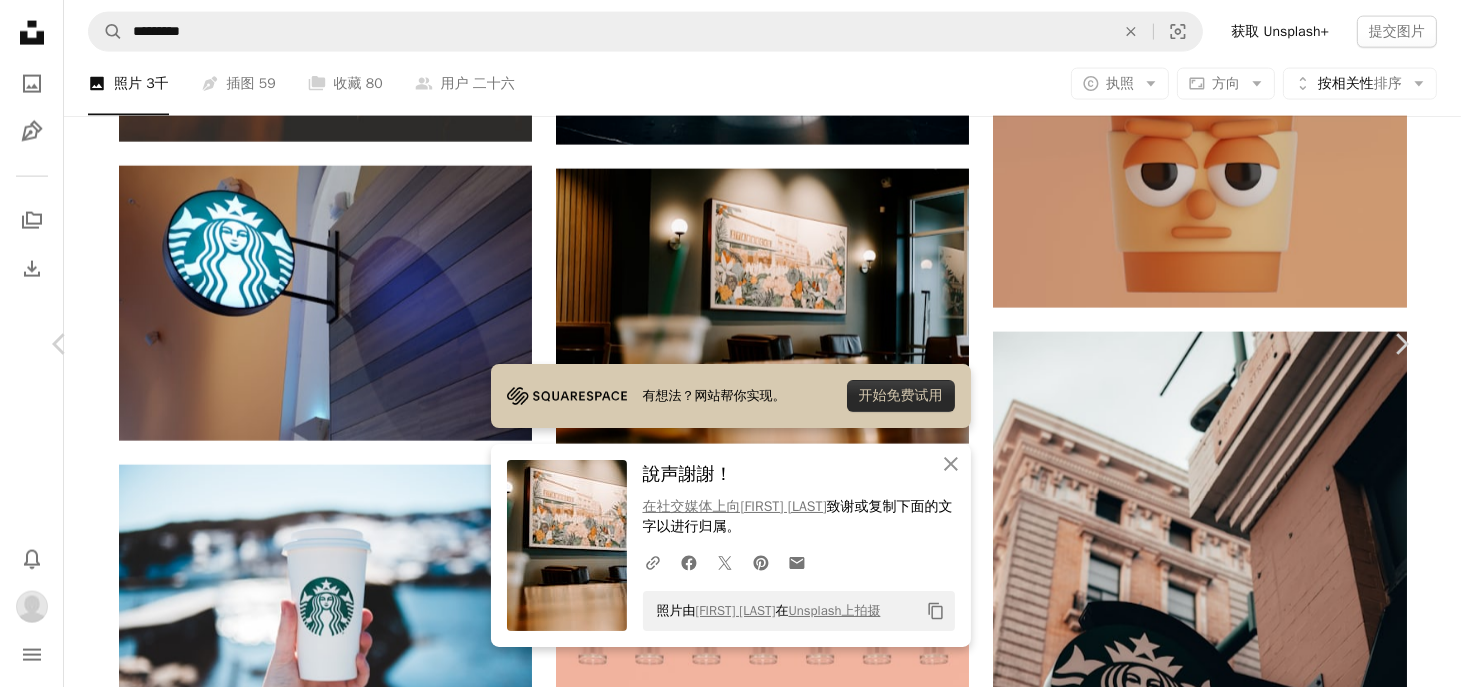 click on "An X shape" at bounding box center (20, 20) 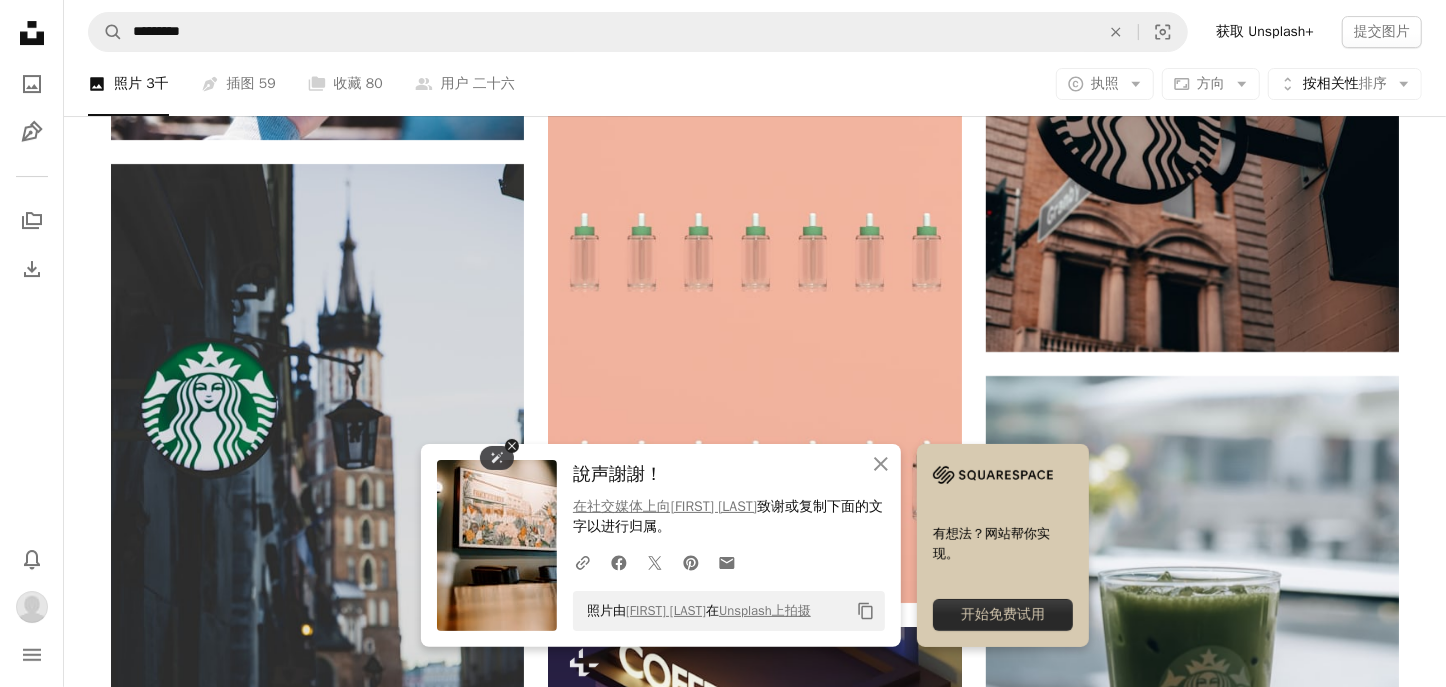 scroll, scrollTop: 4800, scrollLeft: 0, axis: vertical 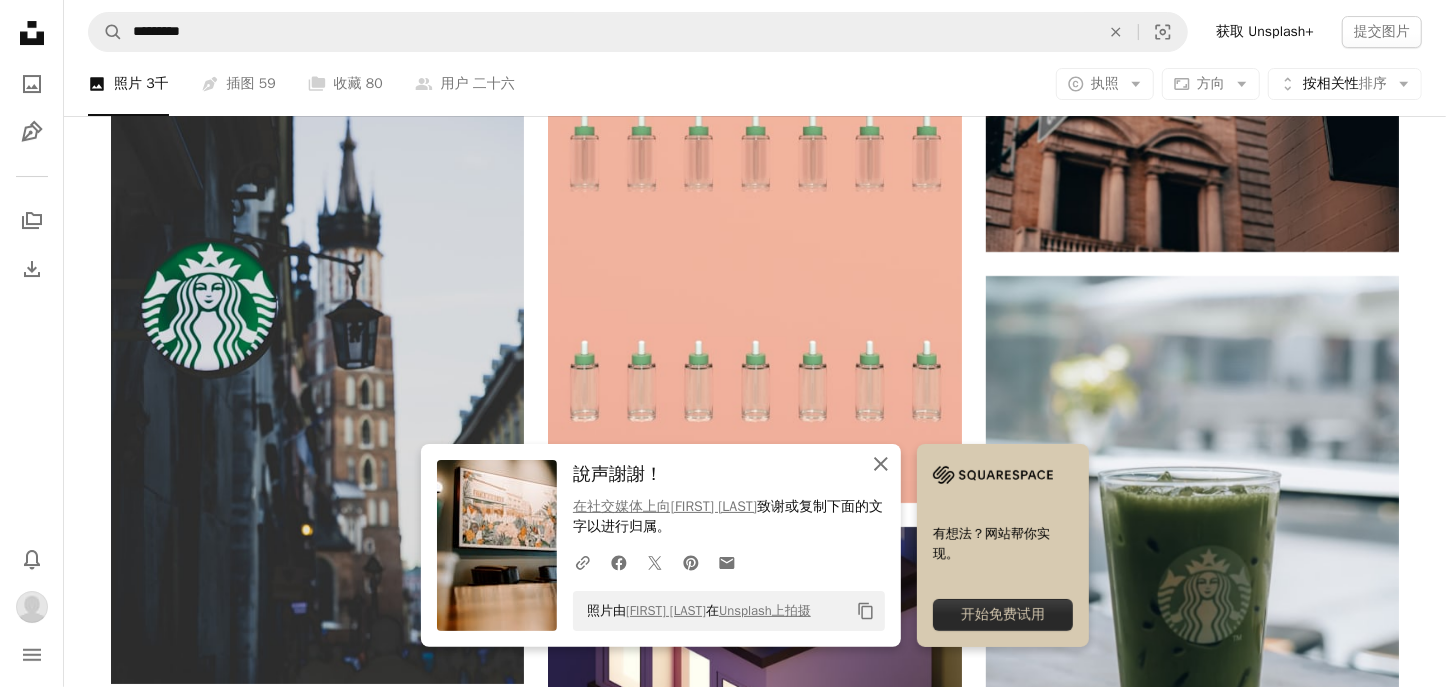 click on "An X shape" 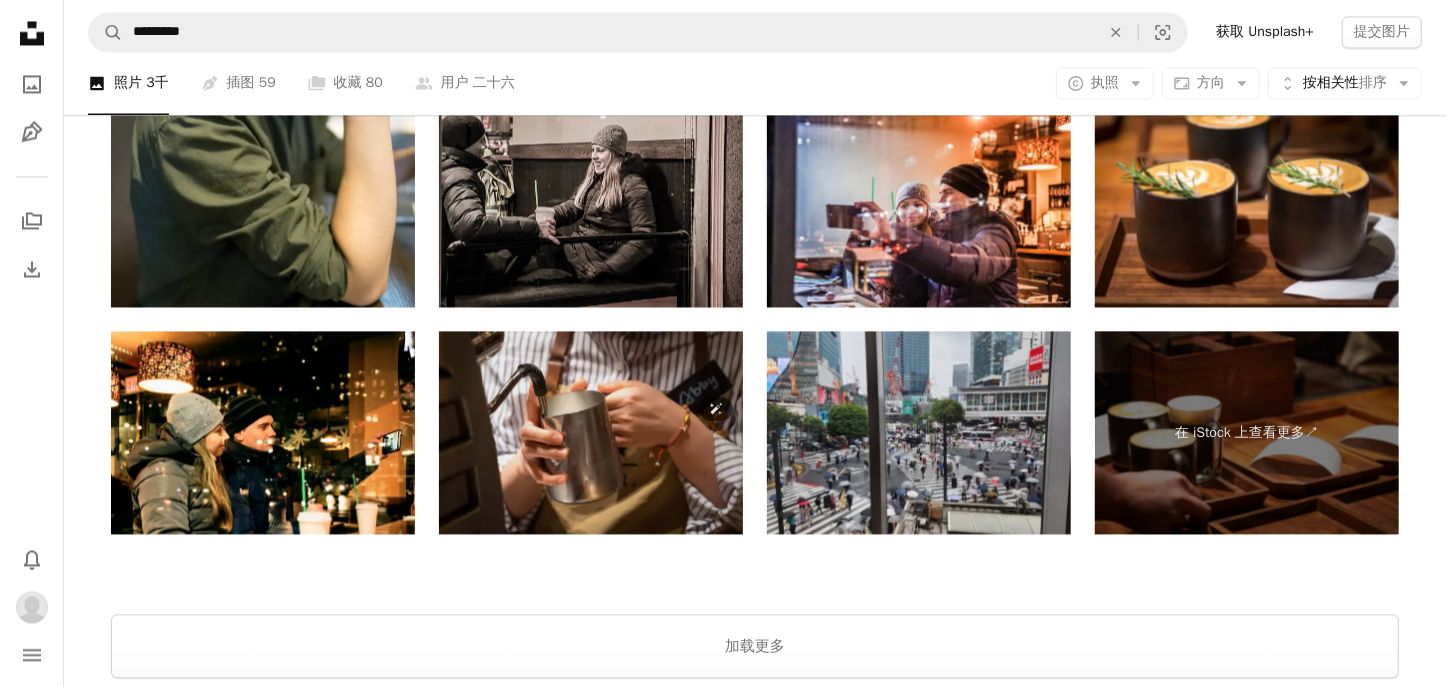 scroll, scrollTop: 7900, scrollLeft: 0, axis: vertical 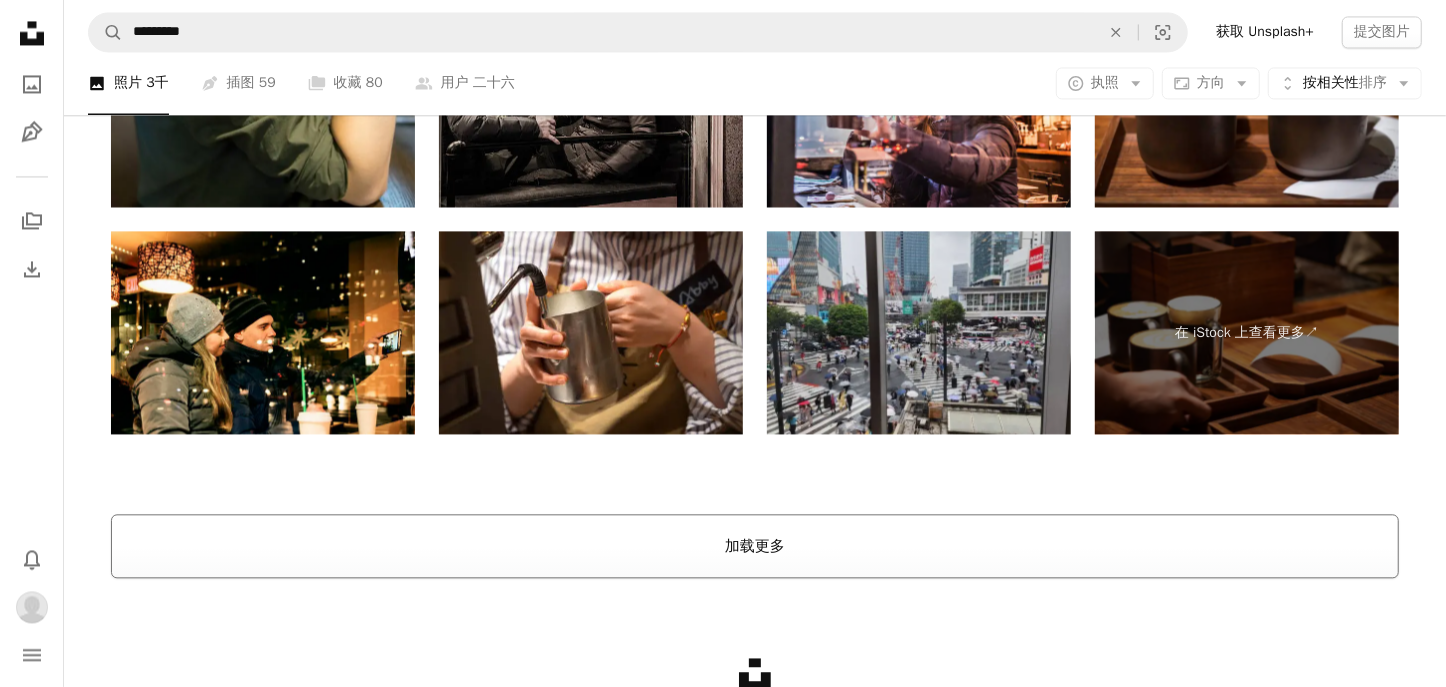 click on "加载更多" at bounding box center (755, 546) 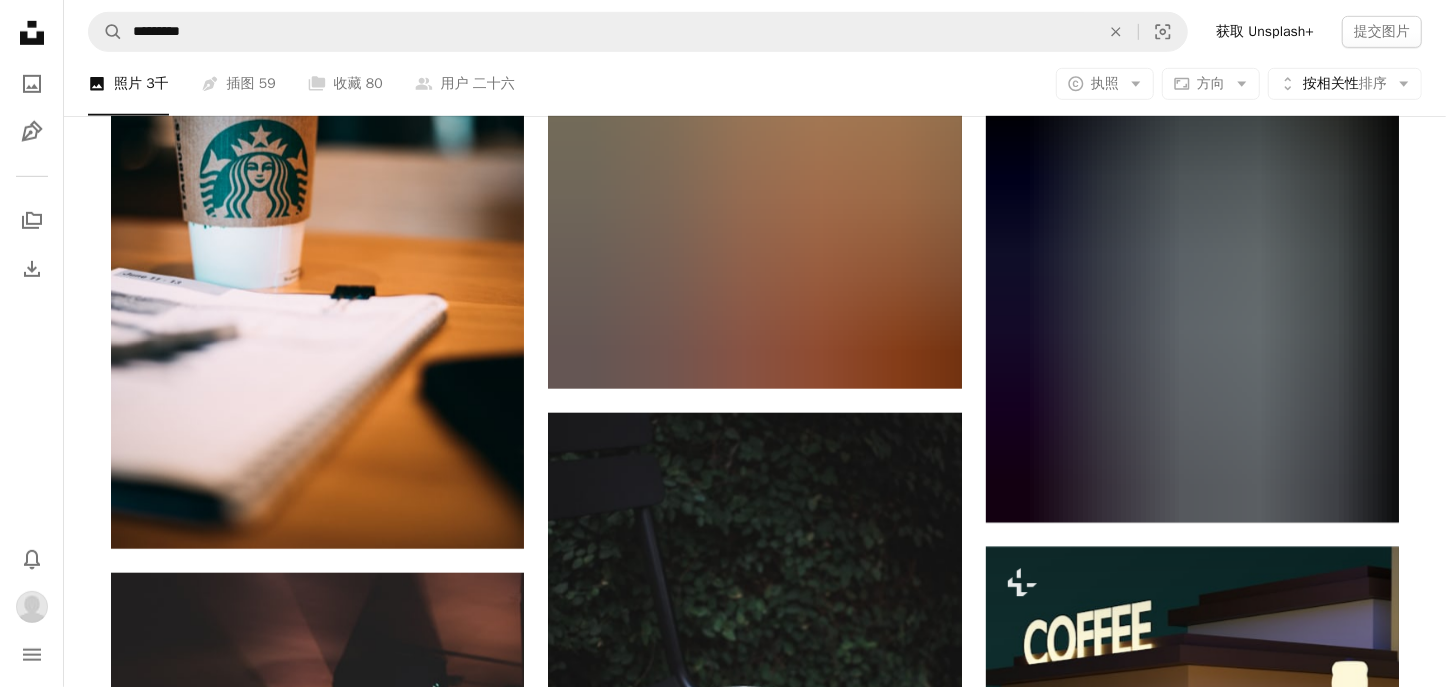scroll, scrollTop: 10845, scrollLeft: 0, axis: vertical 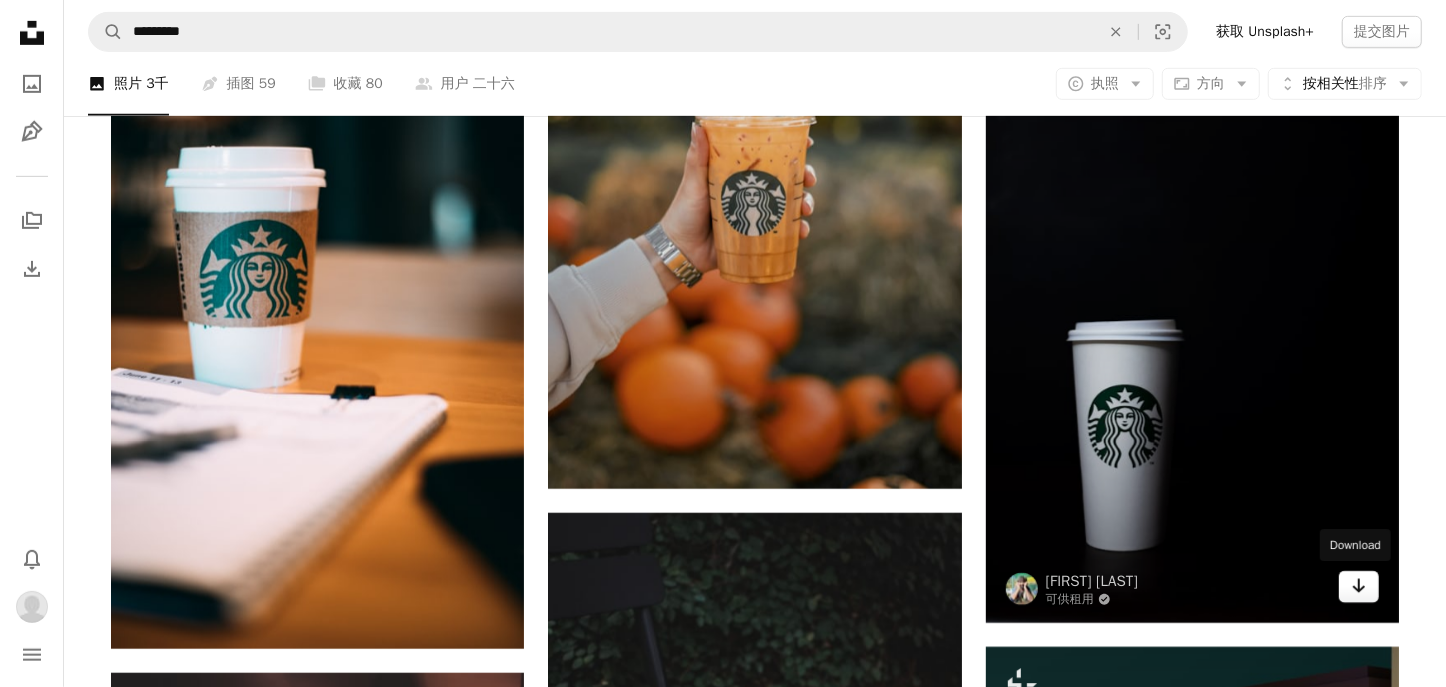 click on "Arrow pointing down" 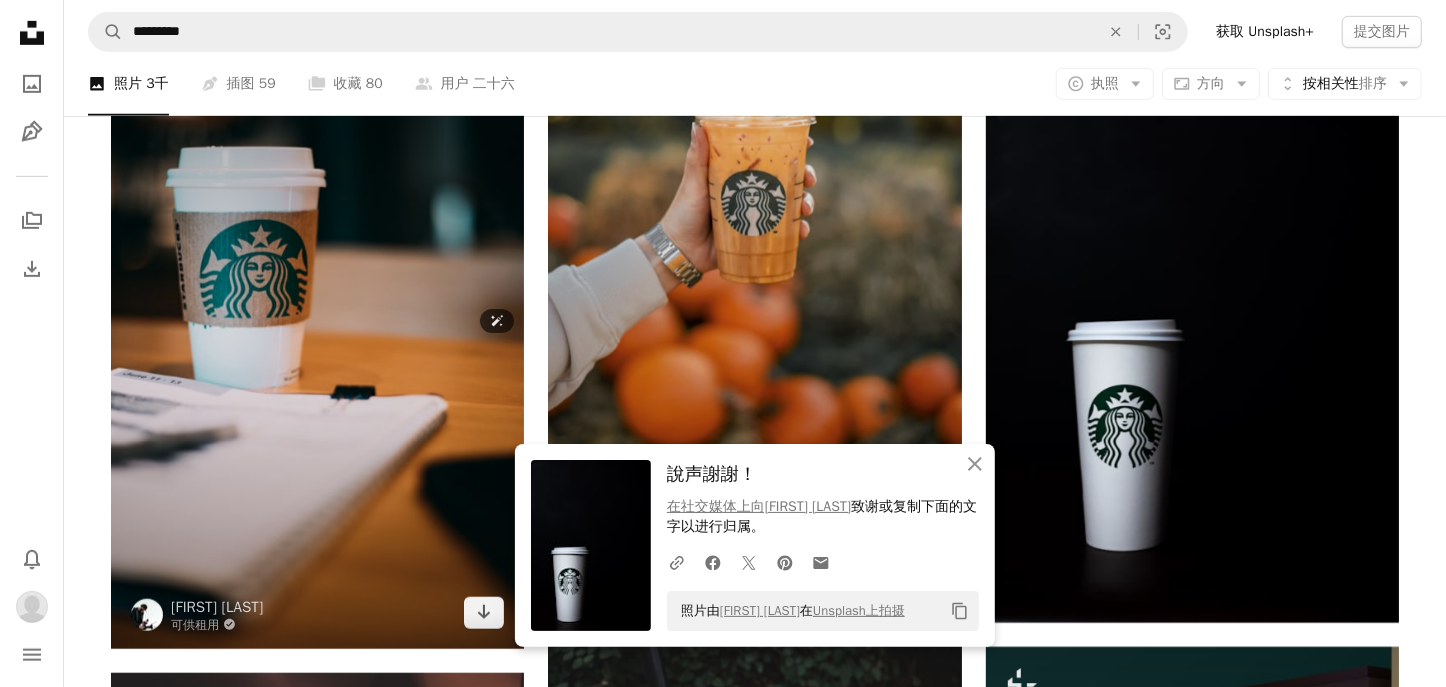 click at bounding box center [317, 339] 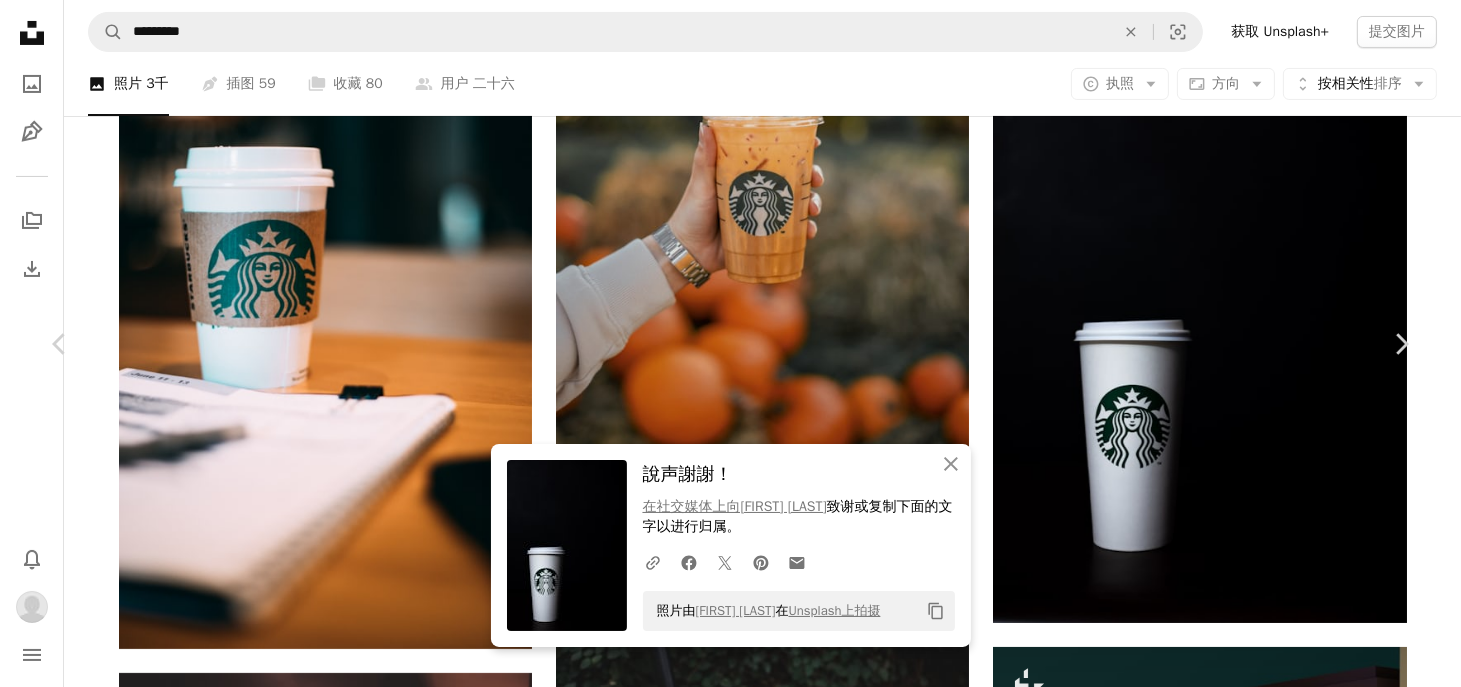 click on "An X shape" at bounding box center [20, 20] 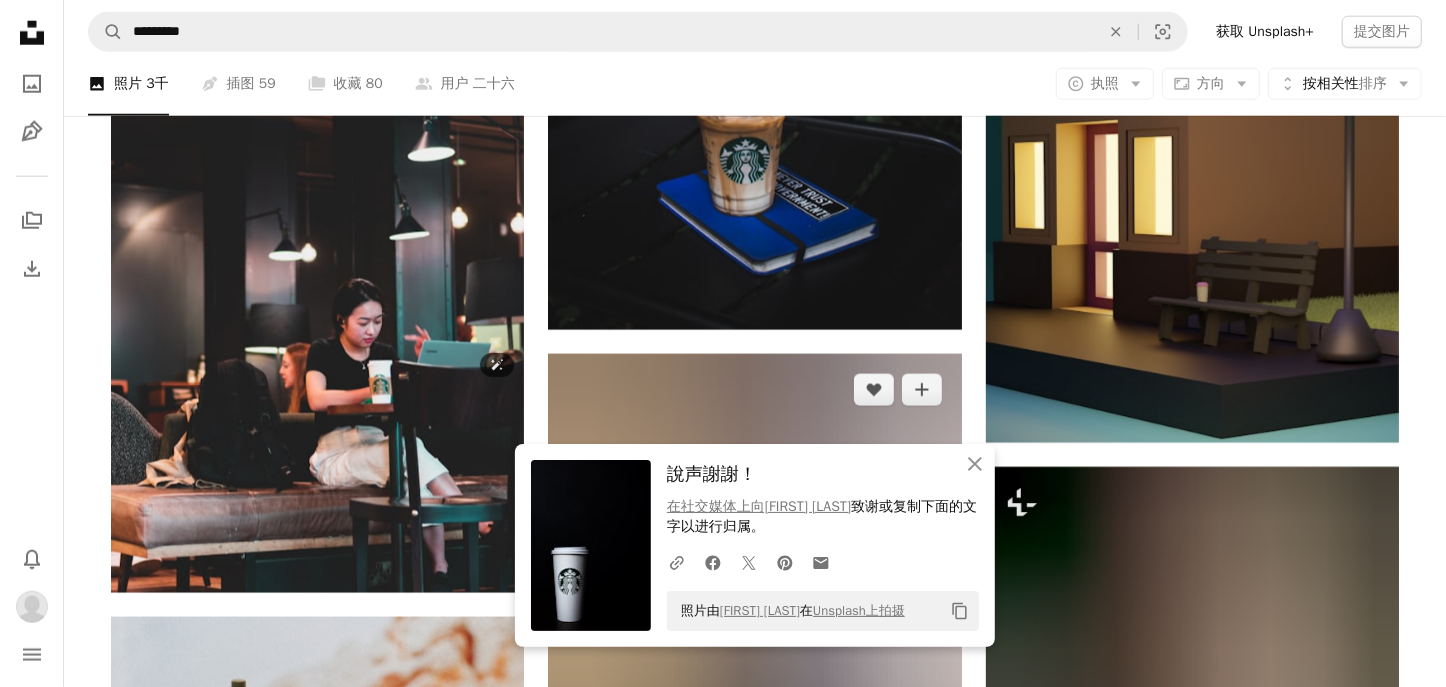 scroll, scrollTop: 11645, scrollLeft: 0, axis: vertical 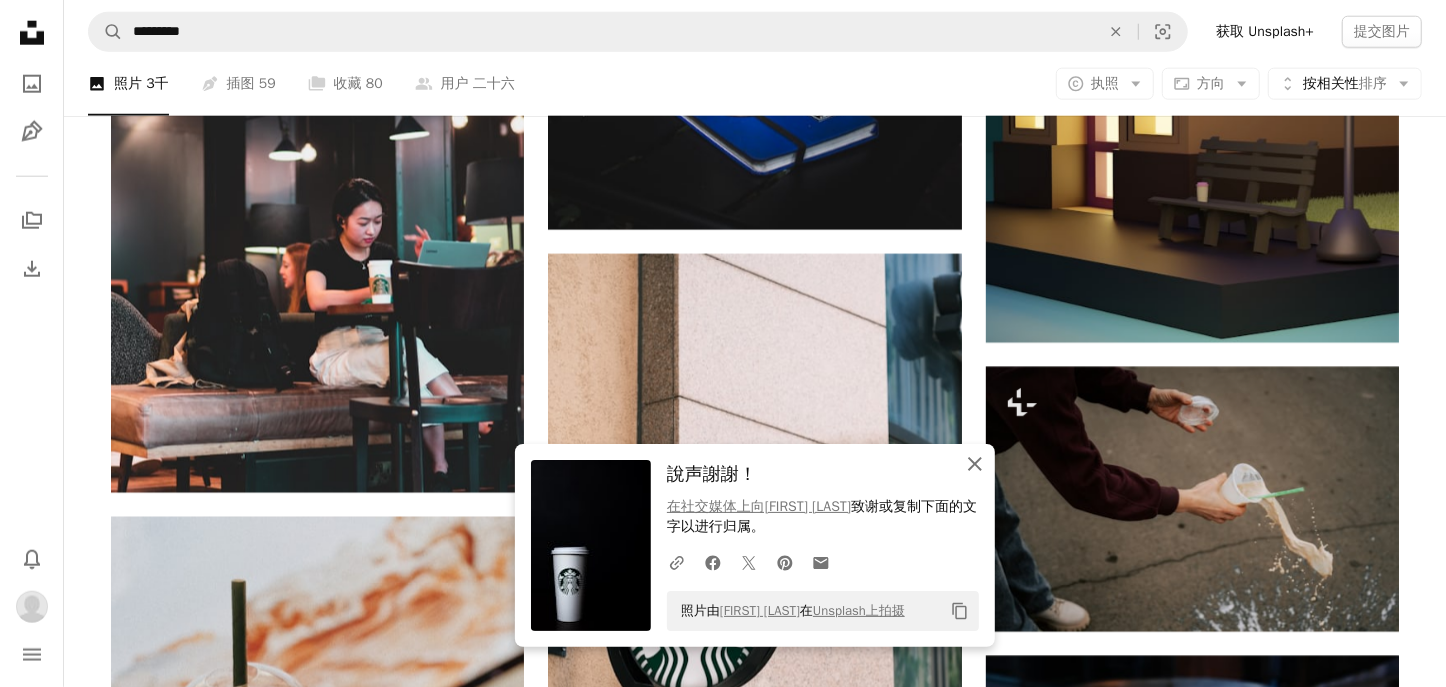 click on "An X shape" 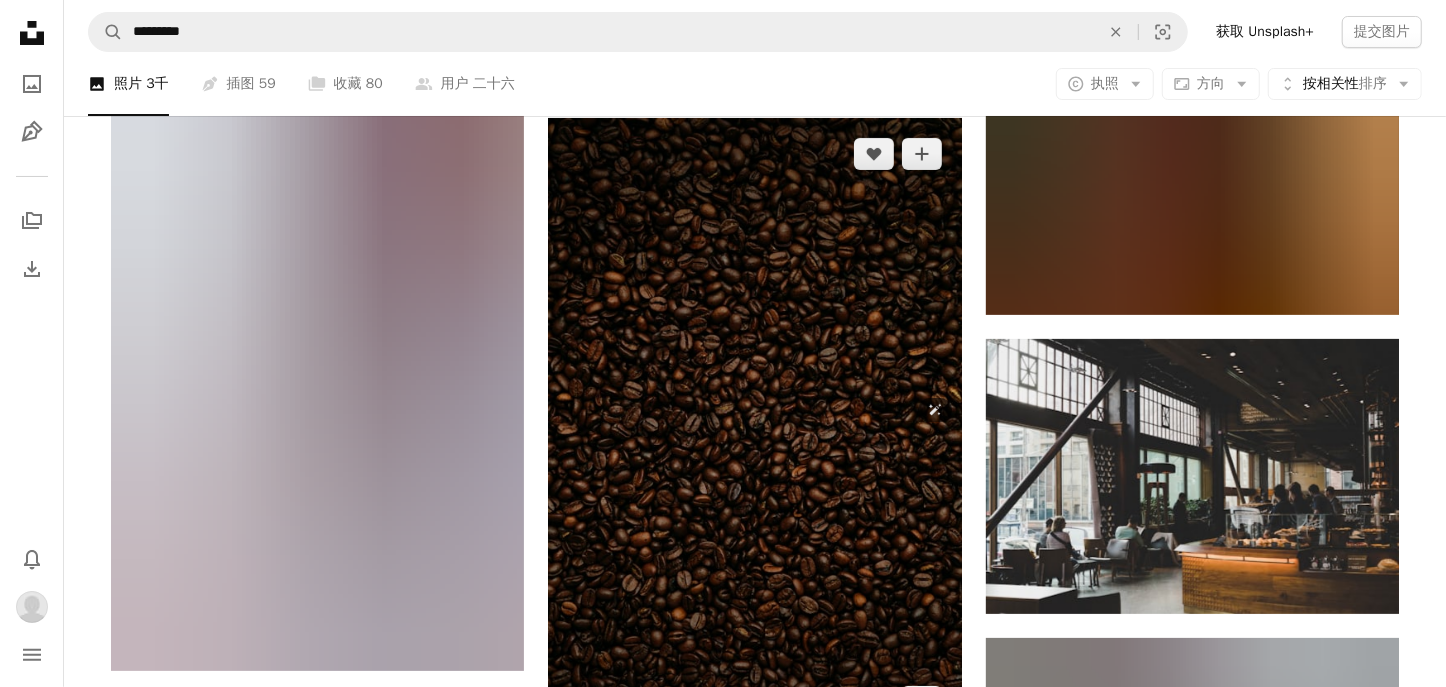 scroll, scrollTop: 15445, scrollLeft: 0, axis: vertical 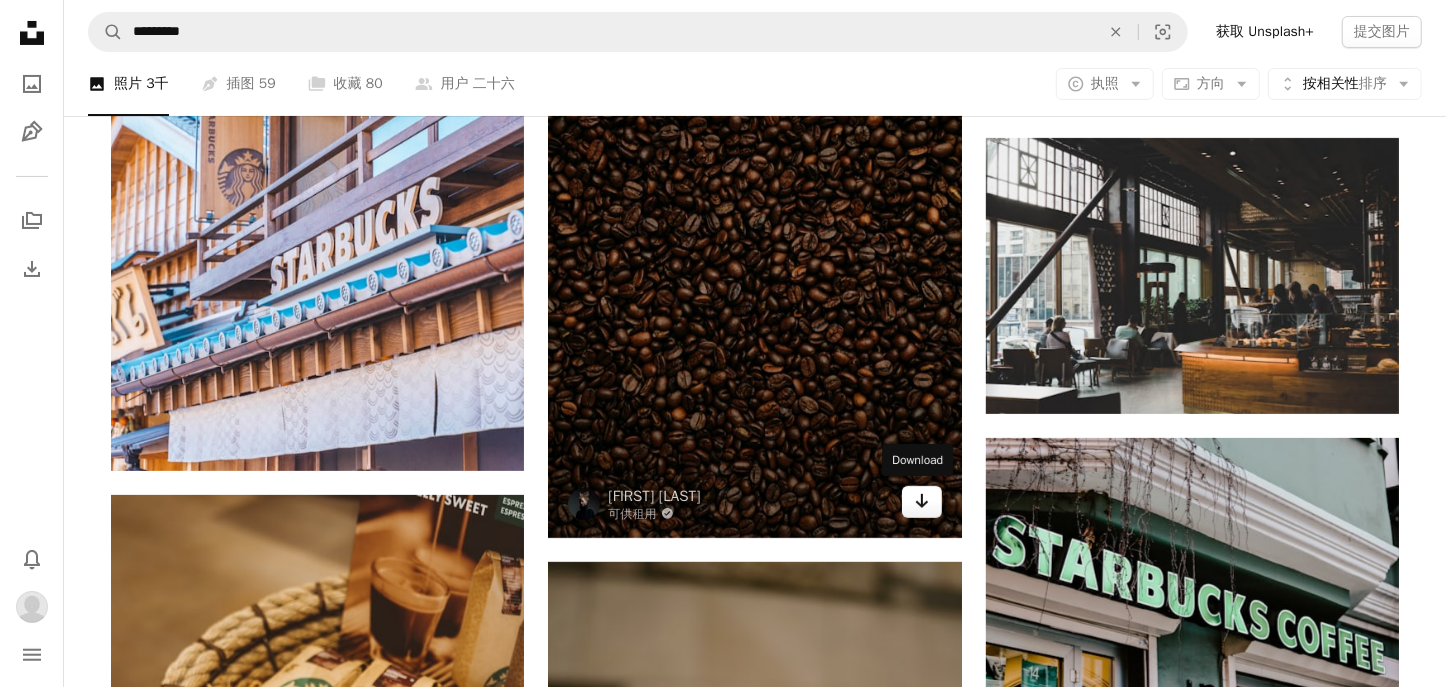 click on "Arrow pointing down" at bounding box center (922, 502) 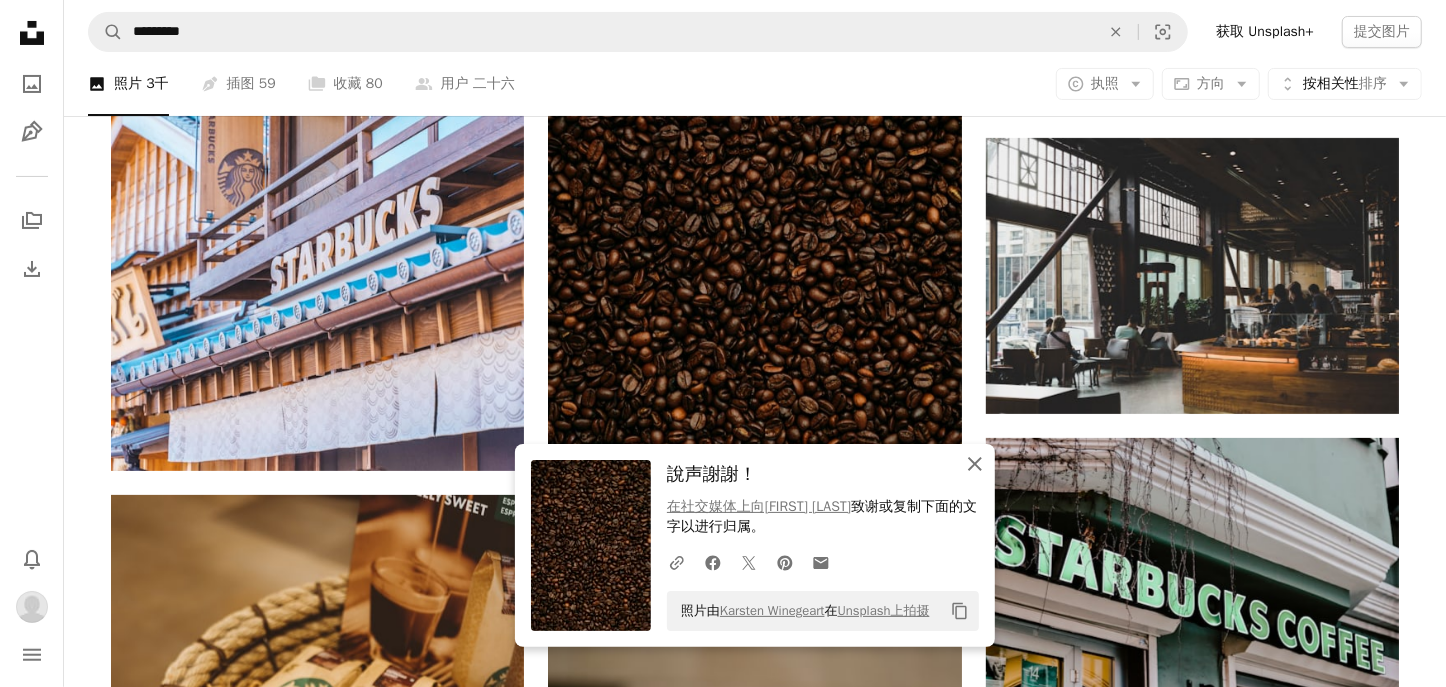 click on "An X shape" 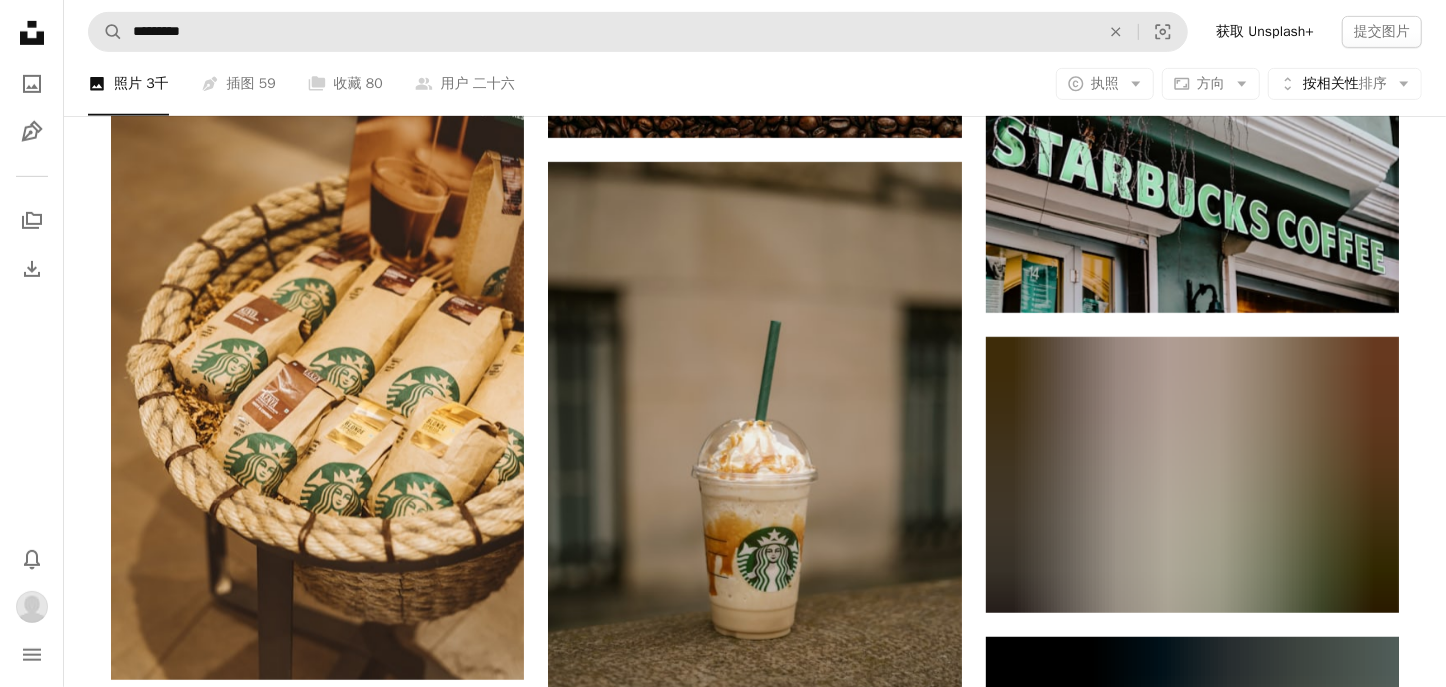 scroll, scrollTop: 15745, scrollLeft: 0, axis: vertical 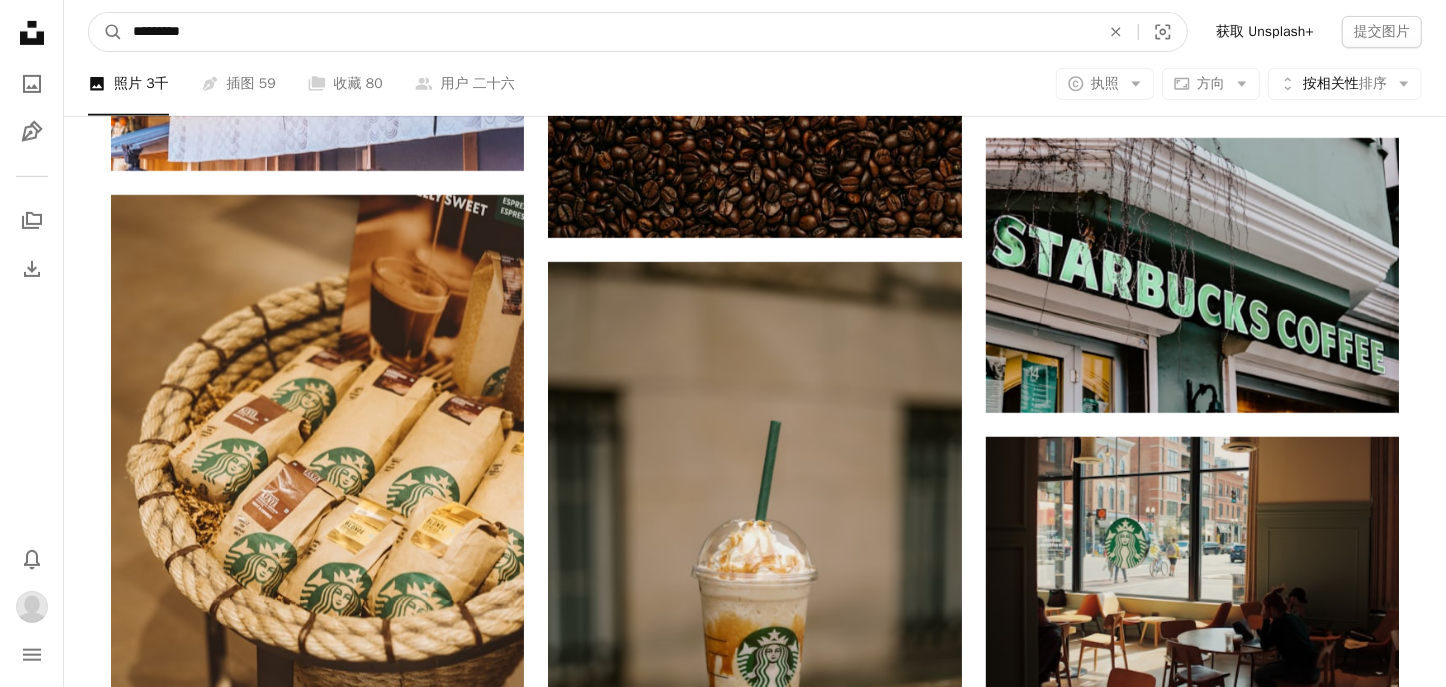 drag, startPoint x: 213, startPoint y: 46, endPoint x: 68, endPoint y: 30, distance: 145.88008 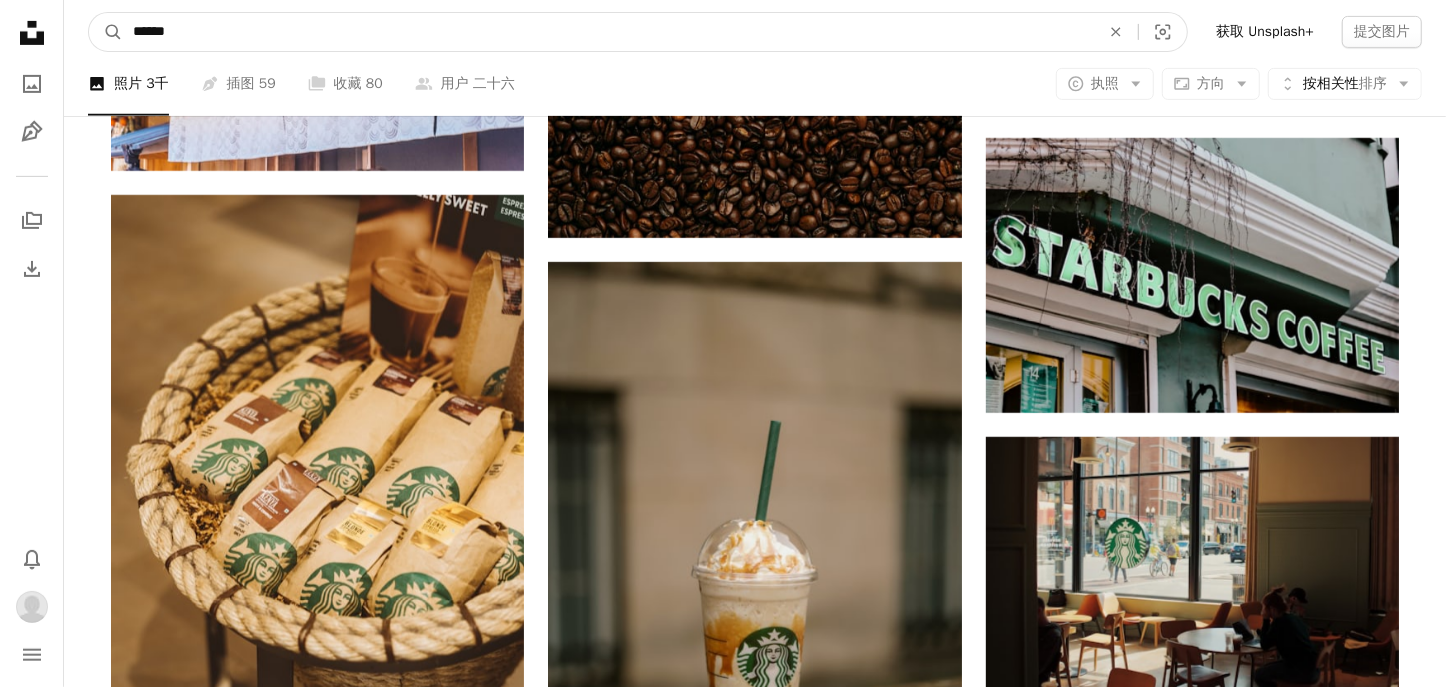 type on "*******" 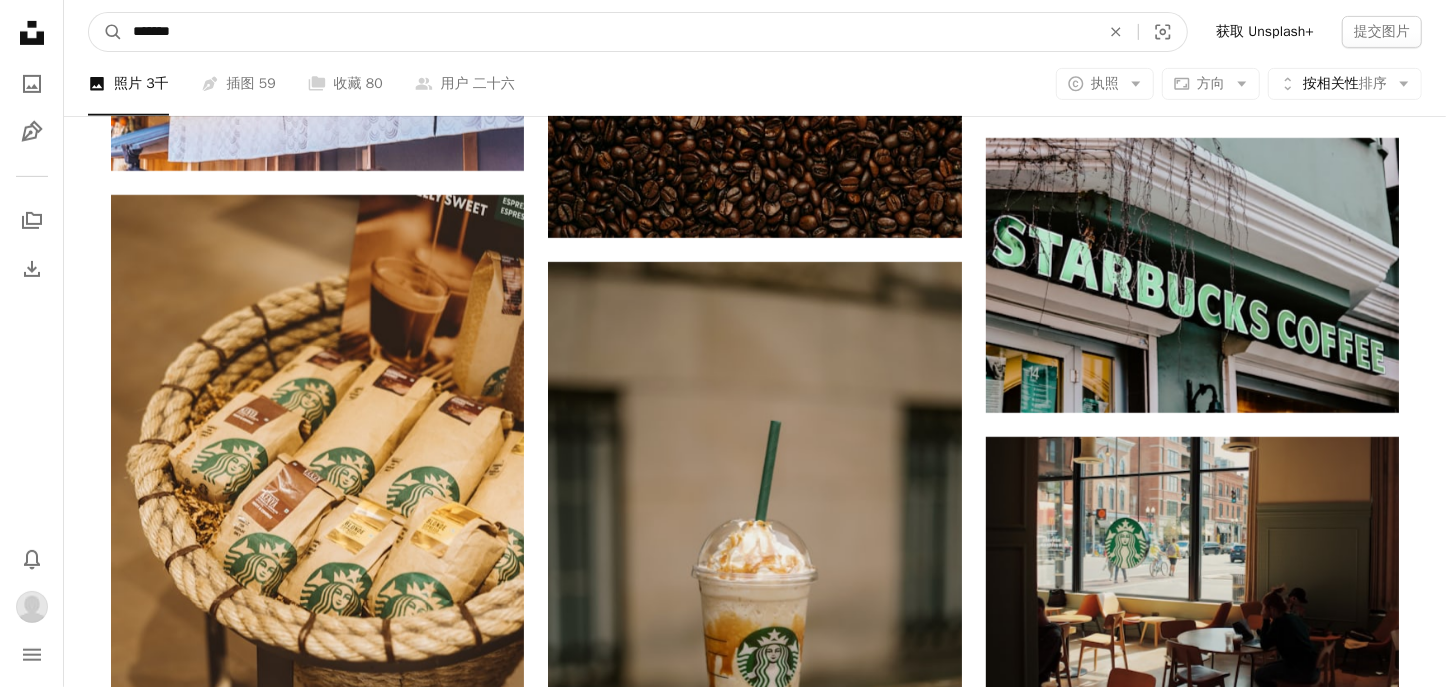 click on "A magnifying glass" at bounding box center (106, 32) 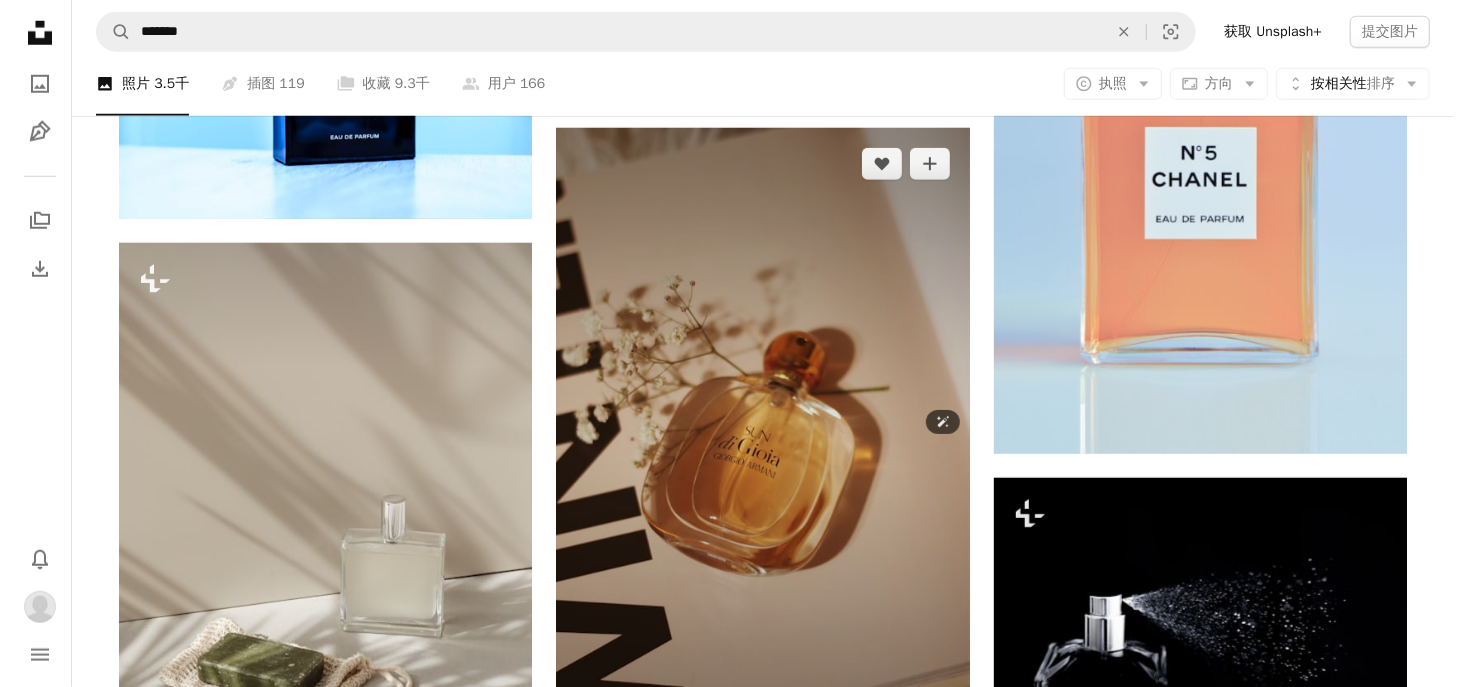 scroll, scrollTop: 1400, scrollLeft: 0, axis: vertical 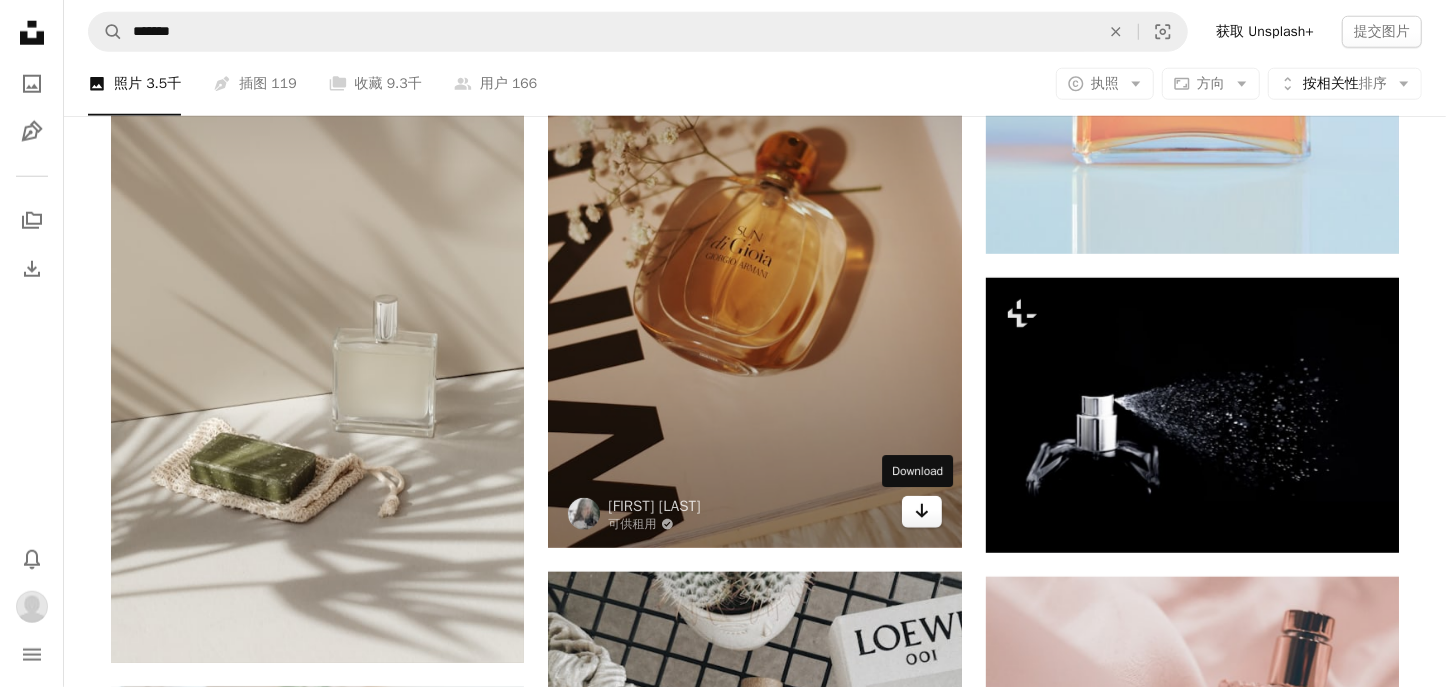 click on "Arrow pointing down" at bounding box center [922, 512] 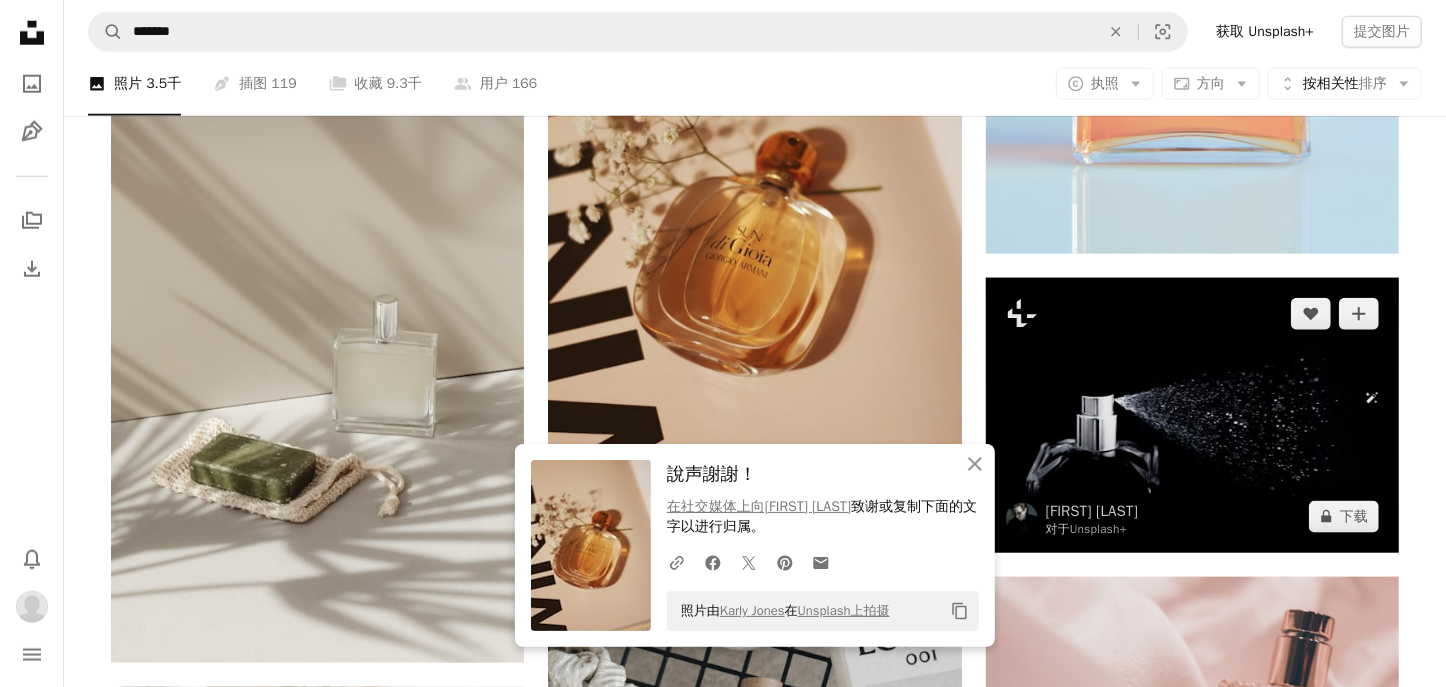 click at bounding box center (1192, 415) 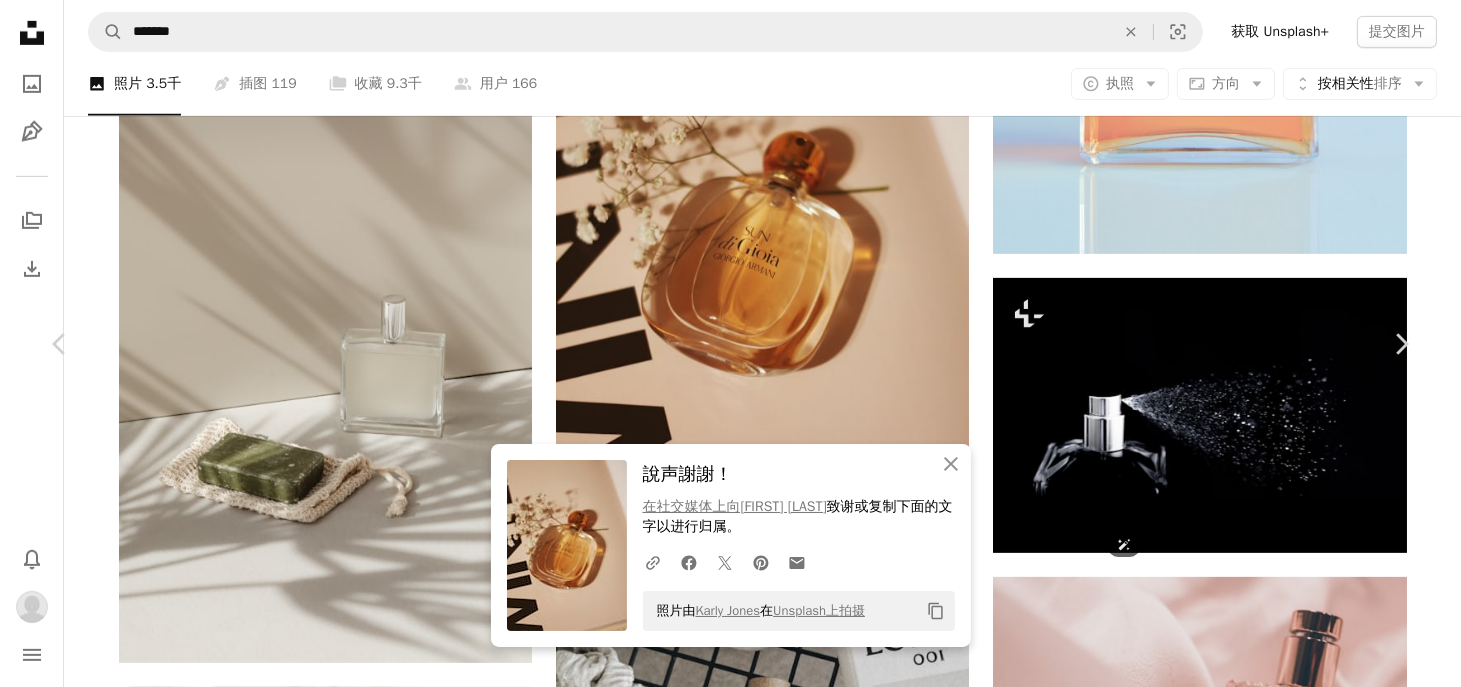 scroll, scrollTop: 200, scrollLeft: 0, axis: vertical 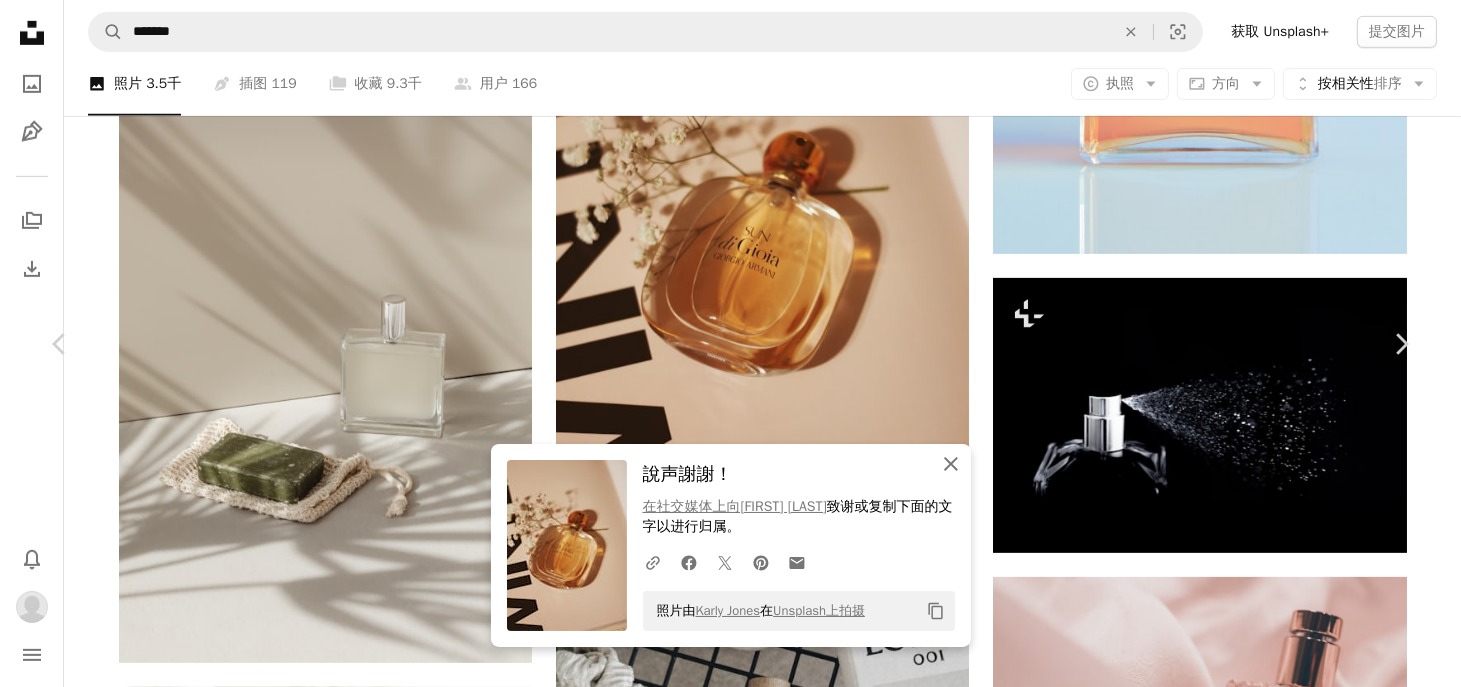 click on "An X shape" 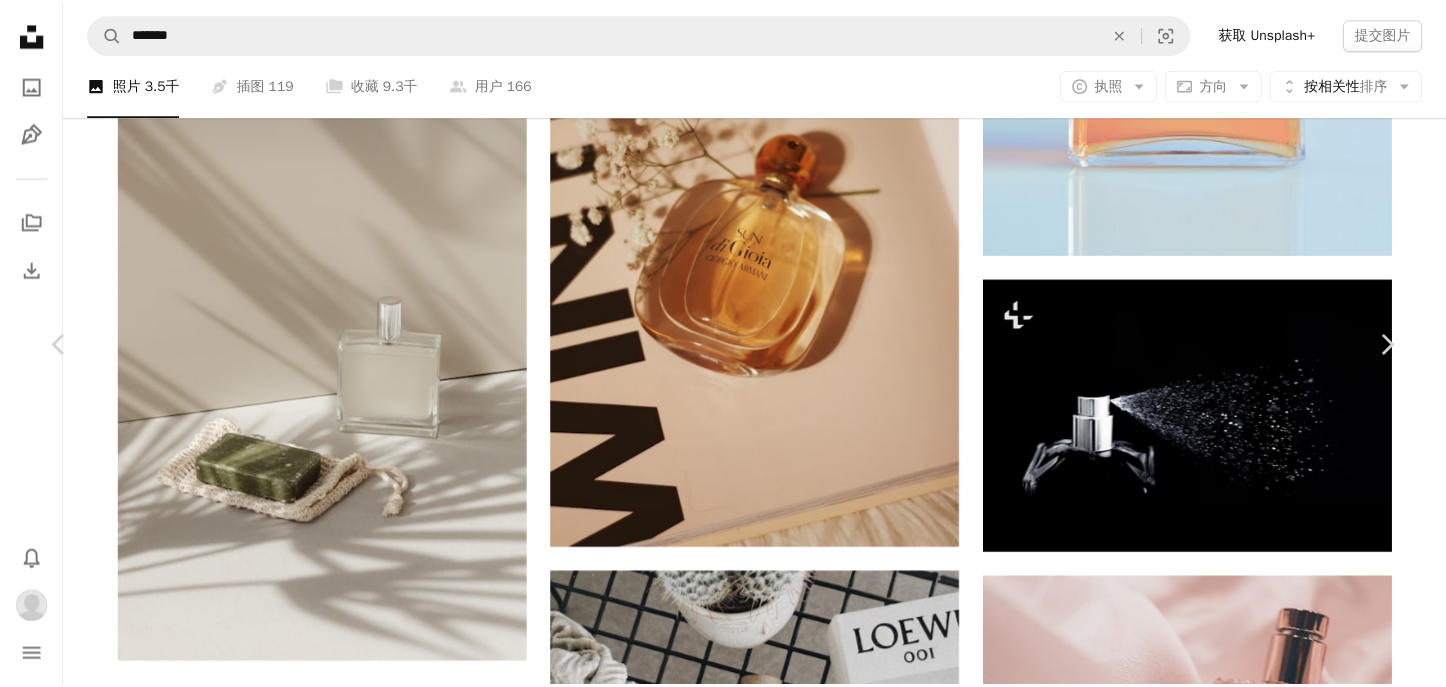 scroll, scrollTop: 0, scrollLeft: 0, axis: both 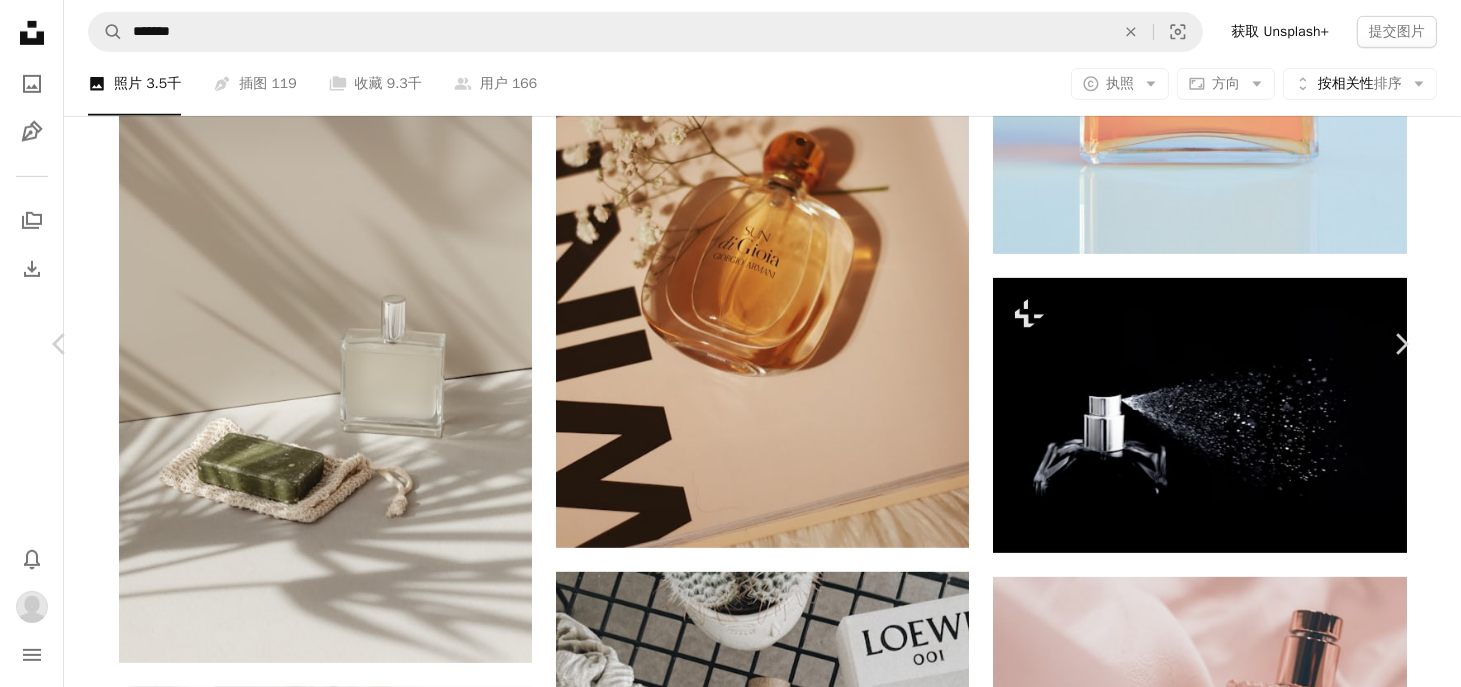 click on "下载" at bounding box center (1276, 4104) 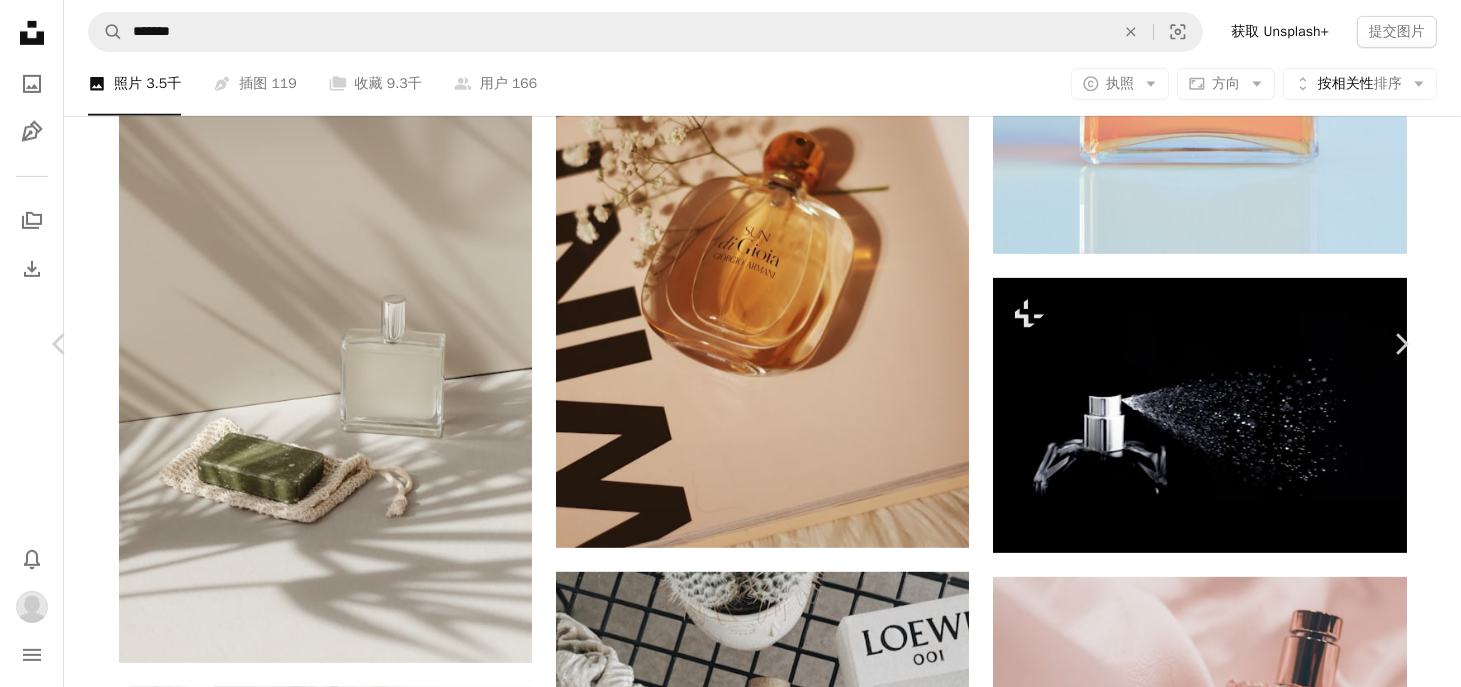 click on "An X shape 高级即用型图片。 无限访问。 A plus sign 每月添加仅限会员的内容 A plus sign 无限免版税下载 A plus sign 插图 新的 A plus sign 加强法律保护 每年 66% 折扣 每月 12美元   4美元 美元 每月 * 获取 Unsplash+ * 按年付款，需预付 48 美元 税费（如适用）。自动续订。随时取消。" at bounding box center [730, 4401] 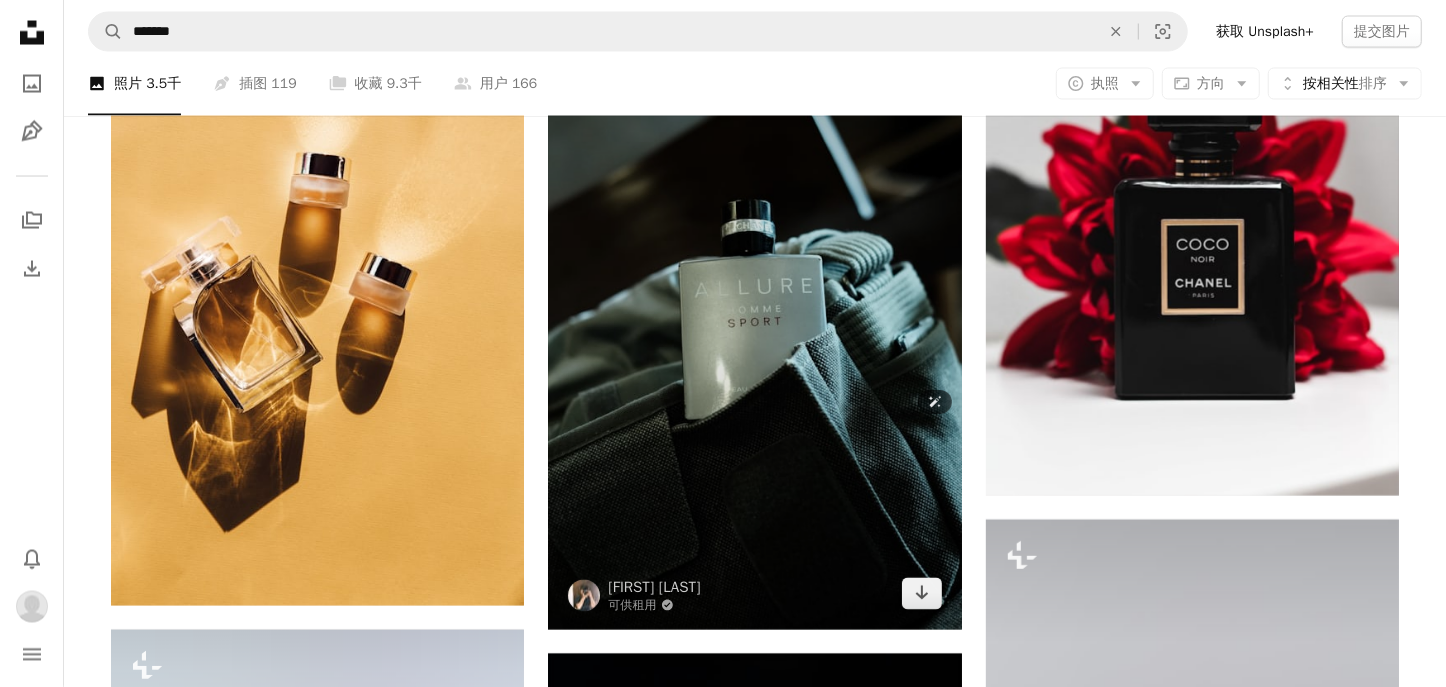 scroll, scrollTop: 2300, scrollLeft: 0, axis: vertical 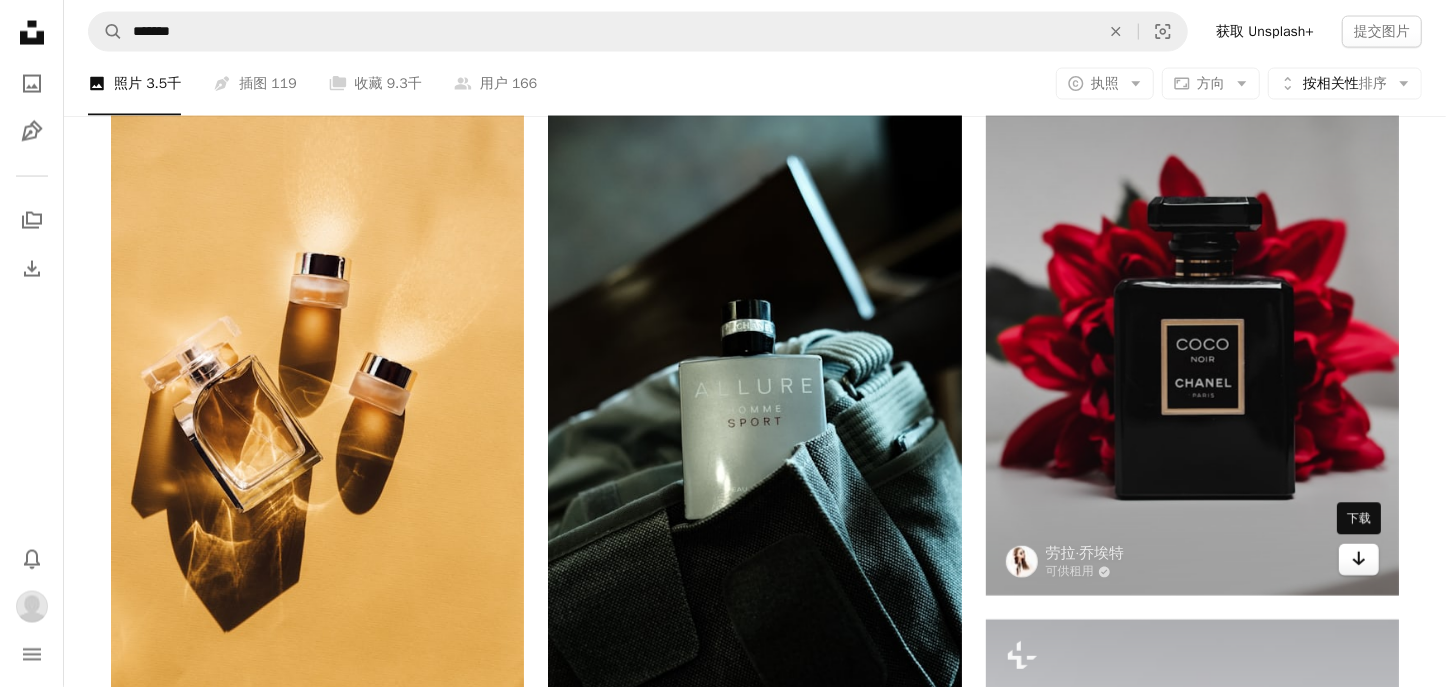 click on "Arrow pointing down" at bounding box center [1359, 560] 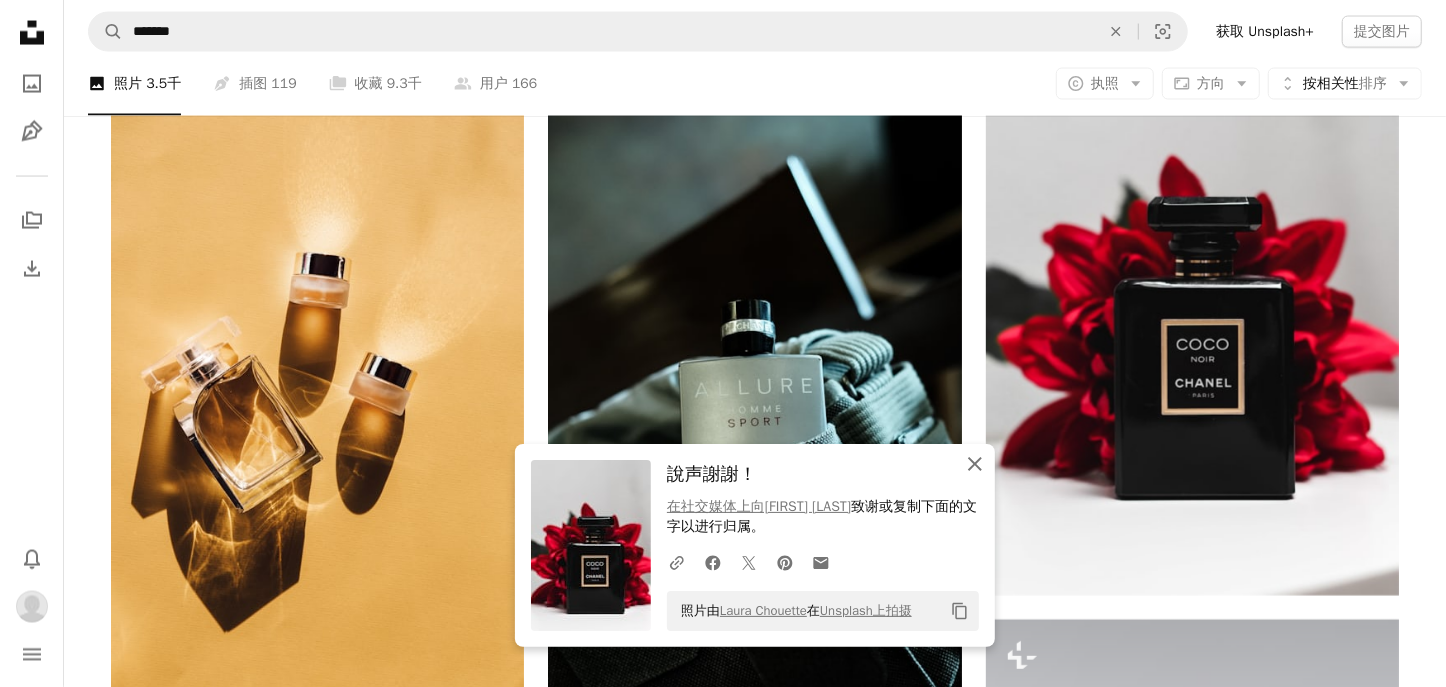 click on "An X shape" 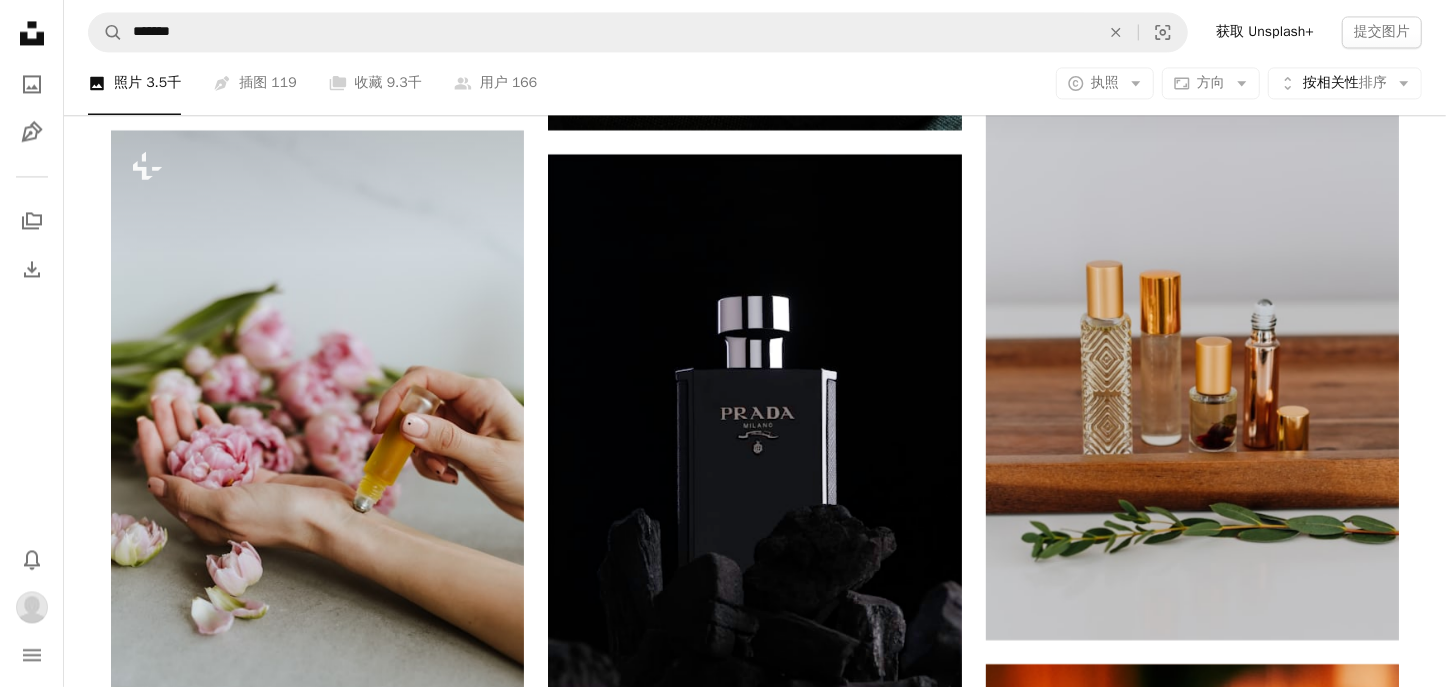 scroll, scrollTop: 3000, scrollLeft: 0, axis: vertical 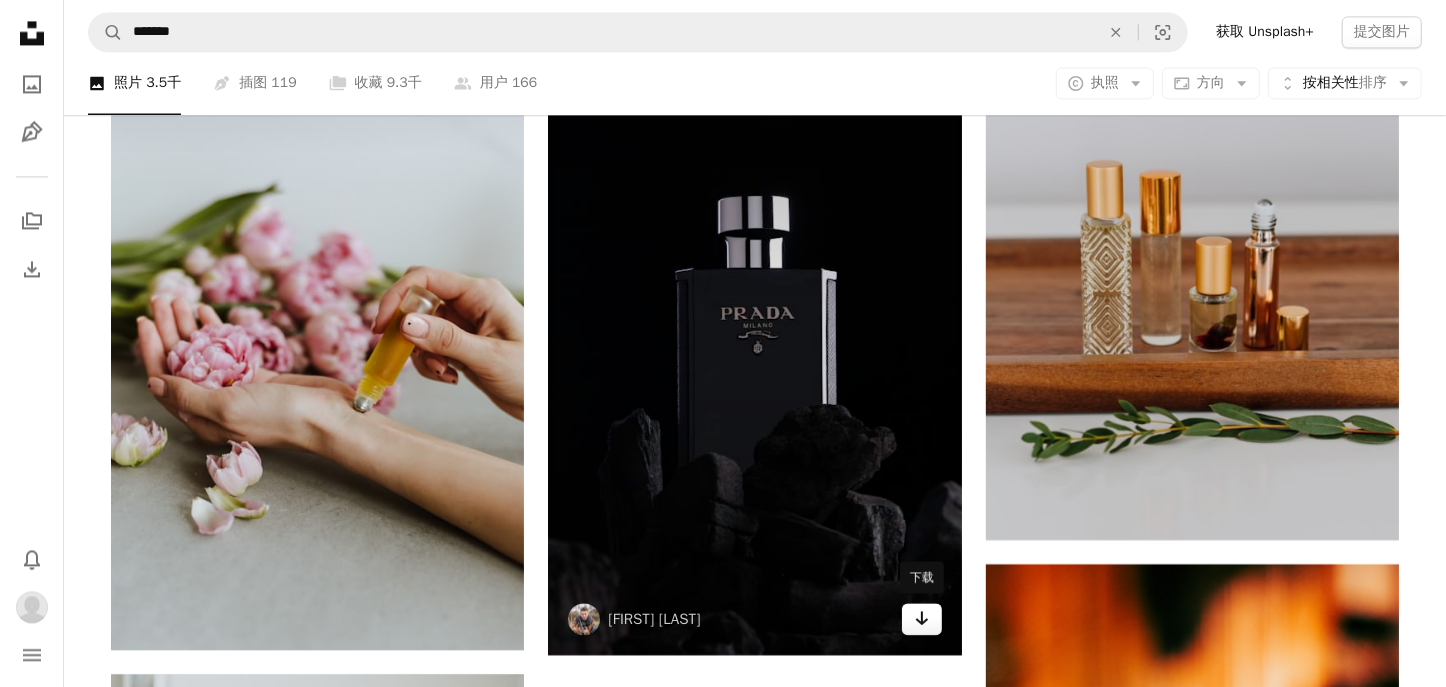 click on "Arrow pointing down" 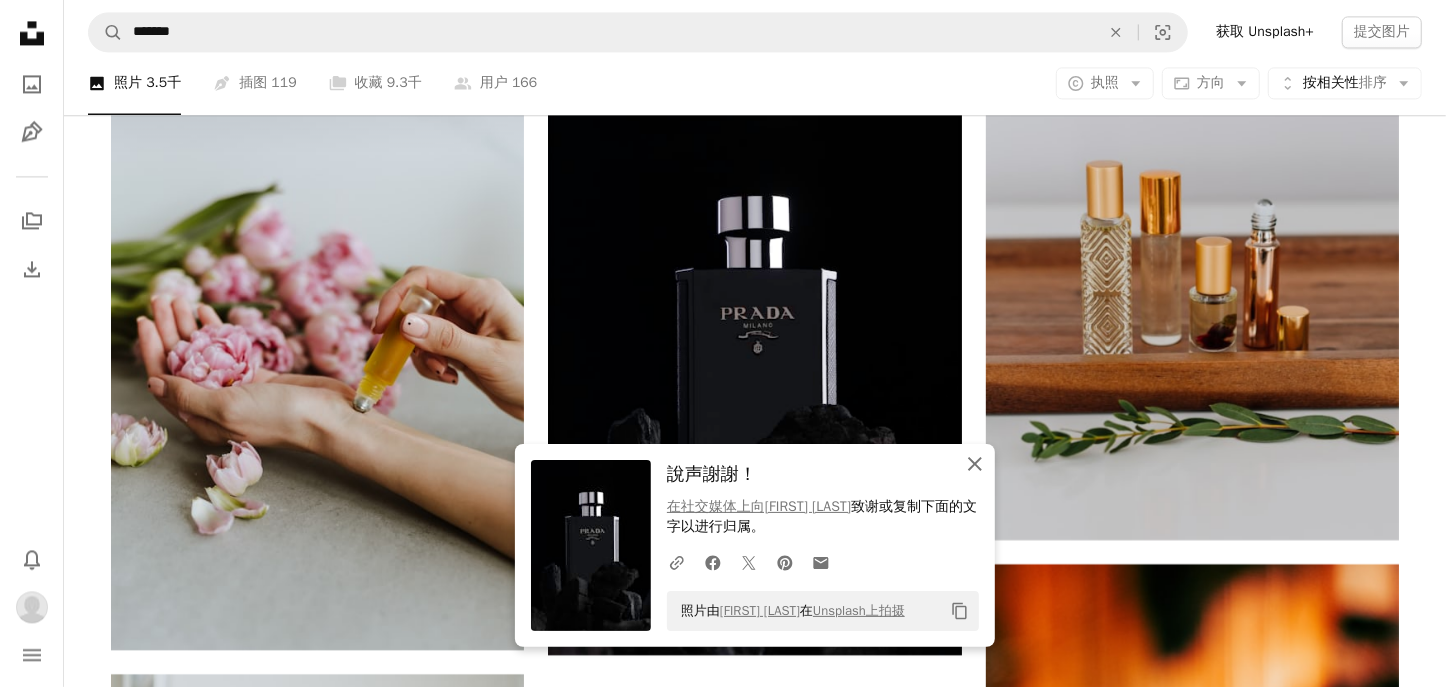 click on "An X shape" 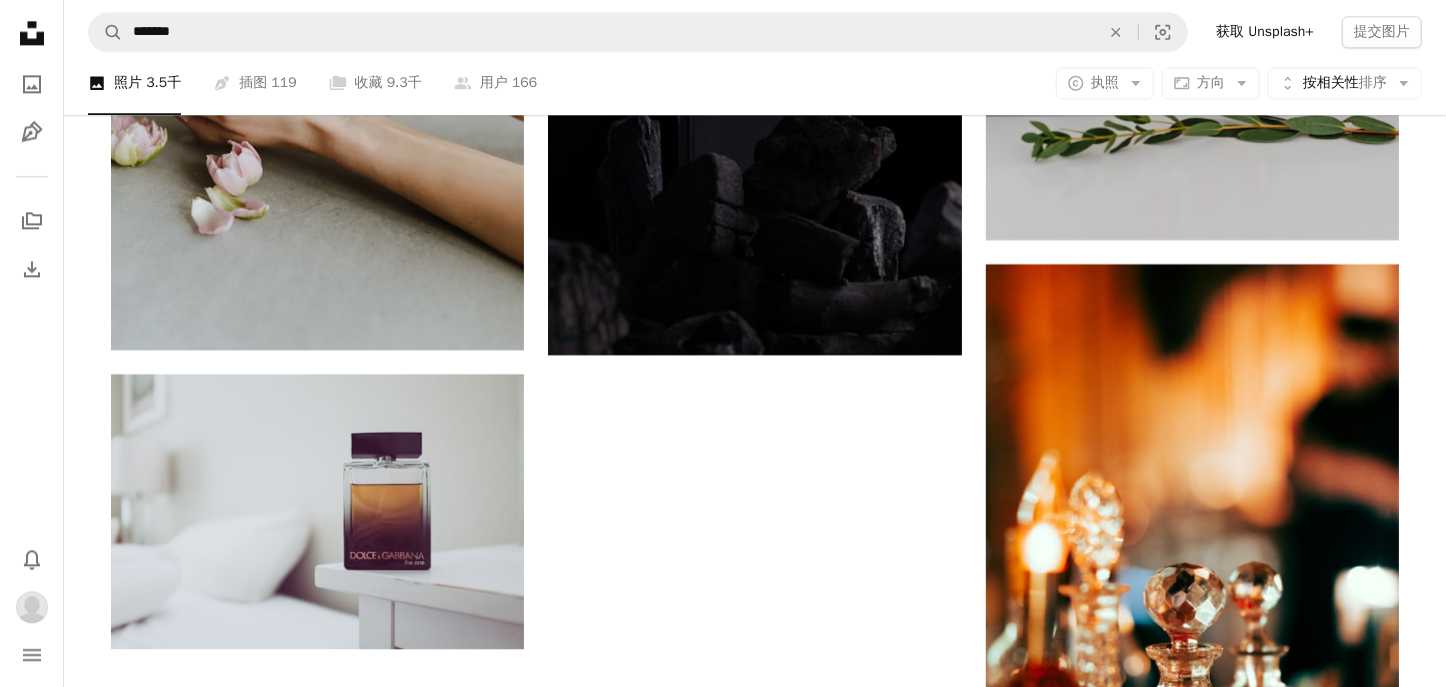 scroll, scrollTop: 3500, scrollLeft: 0, axis: vertical 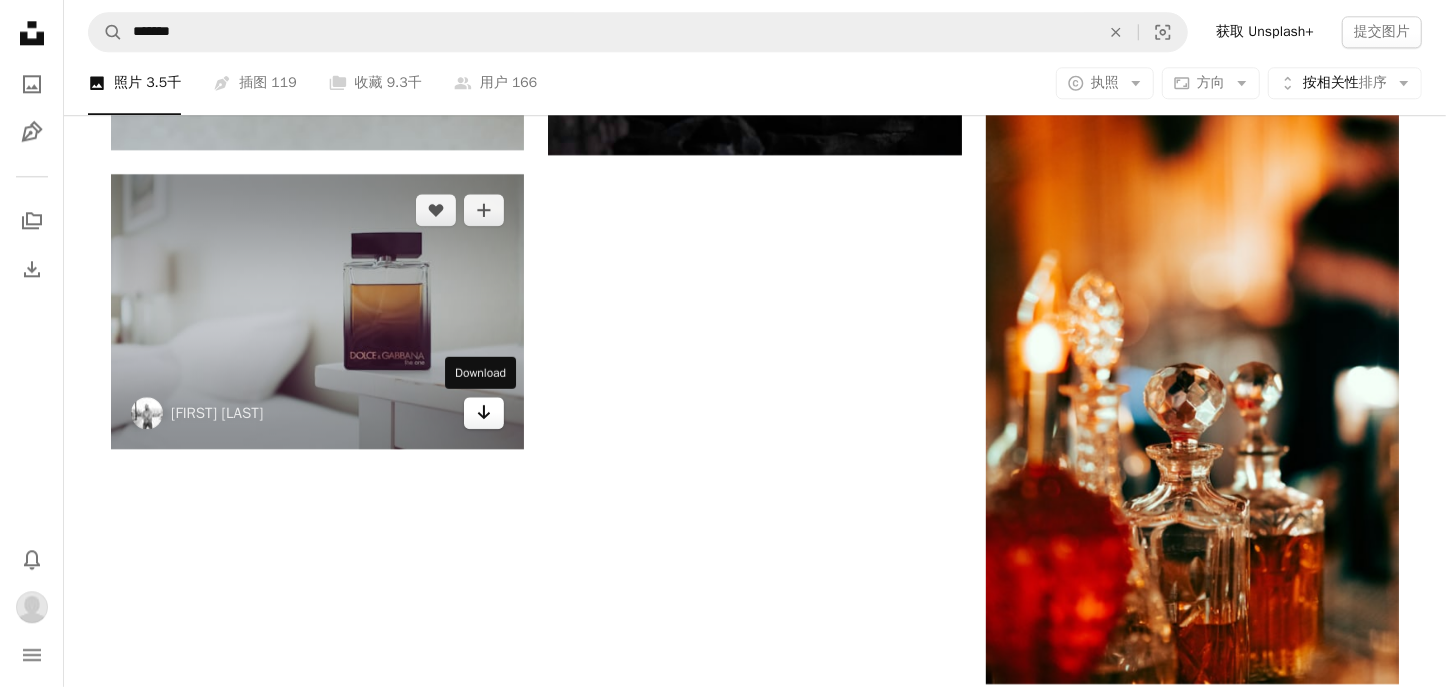 click on "Arrow pointing down" 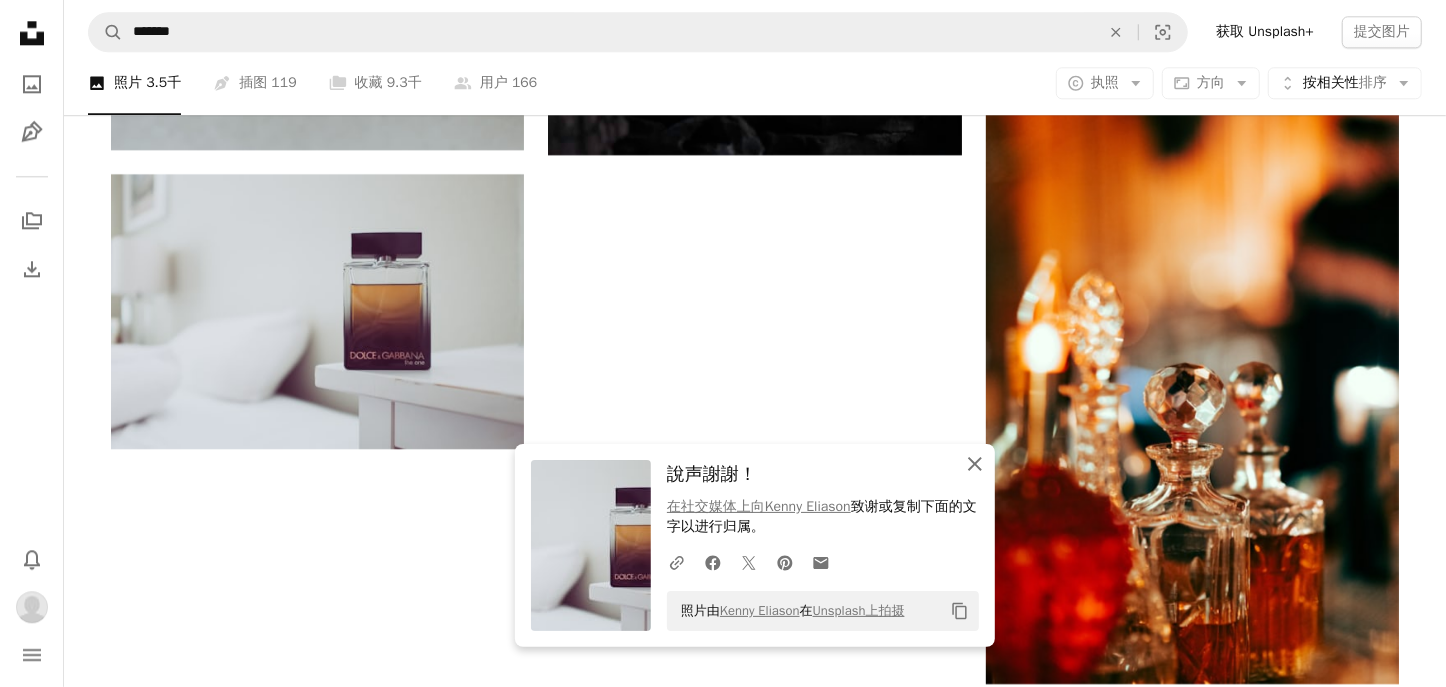 click on "An X shape" 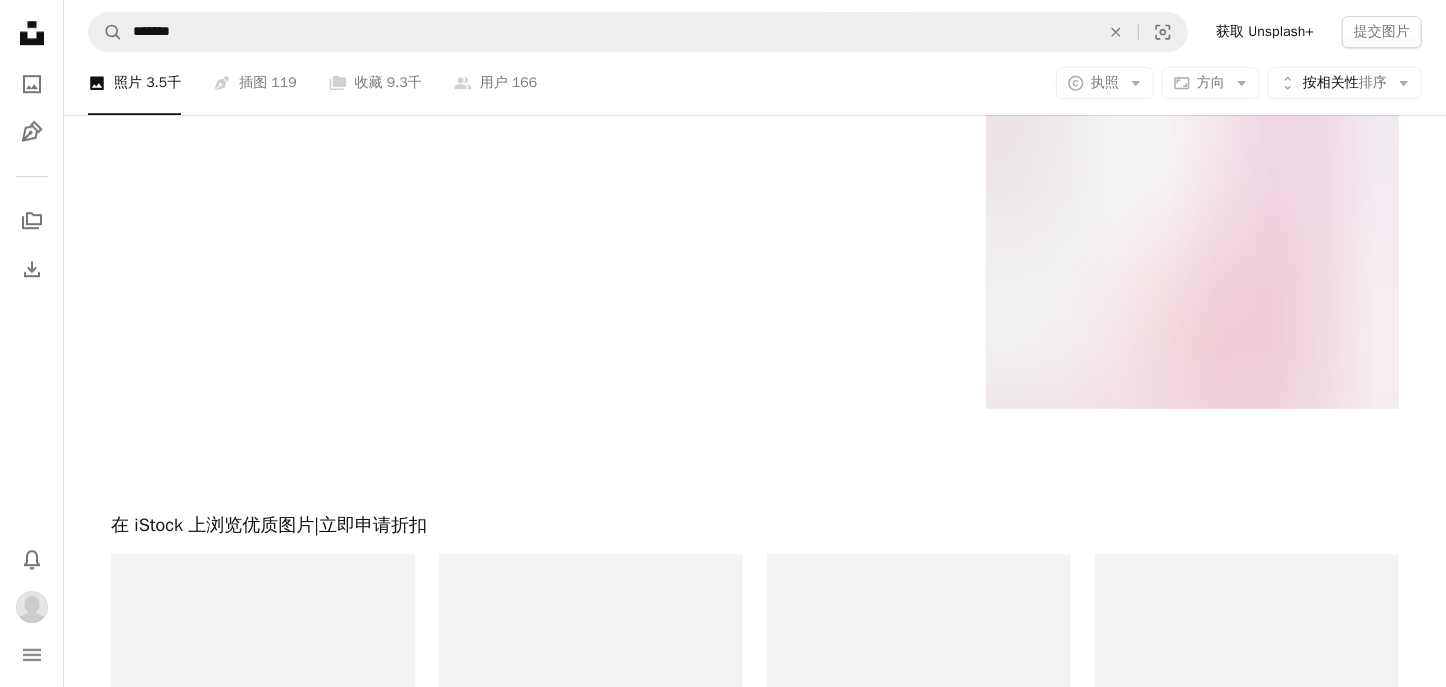 scroll, scrollTop: 4500, scrollLeft: 0, axis: vertical 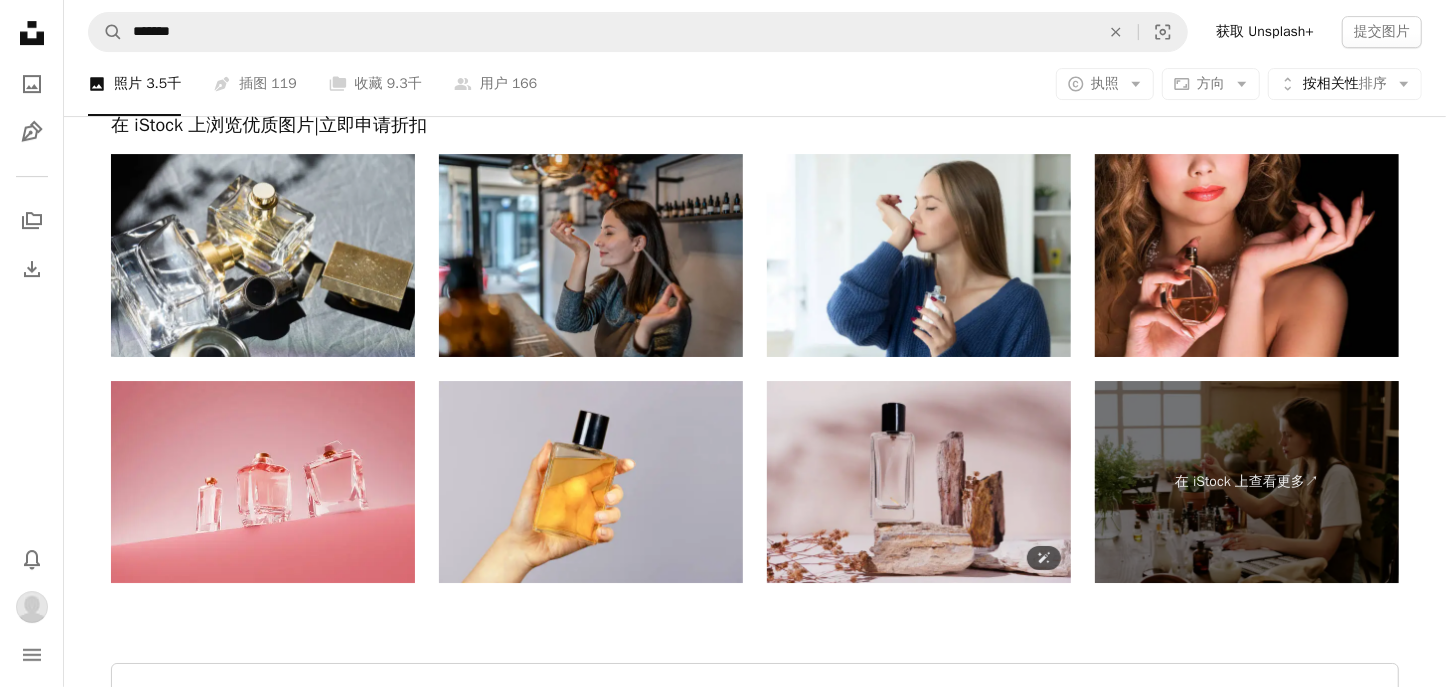 click at bounding box center [919, 482] 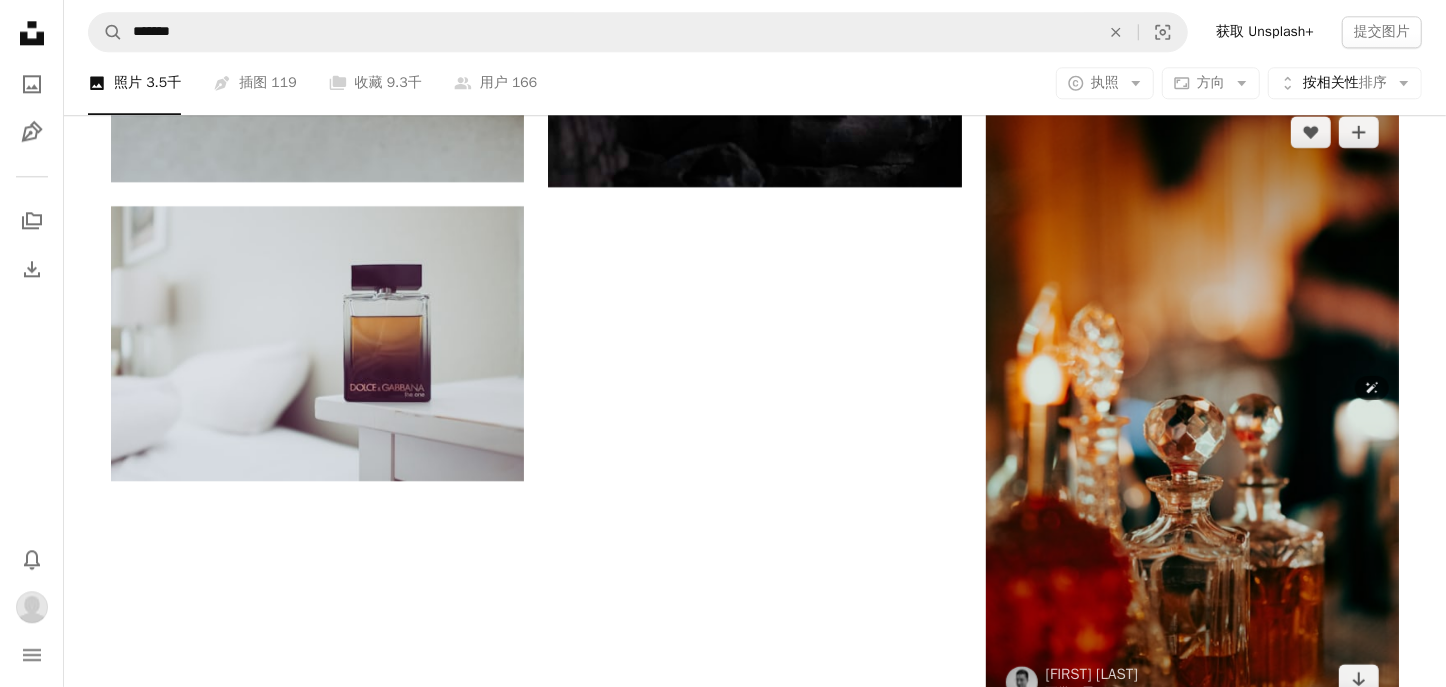 scroll, scrollTop: 3568, scrollLeft: 0, axis: vertical 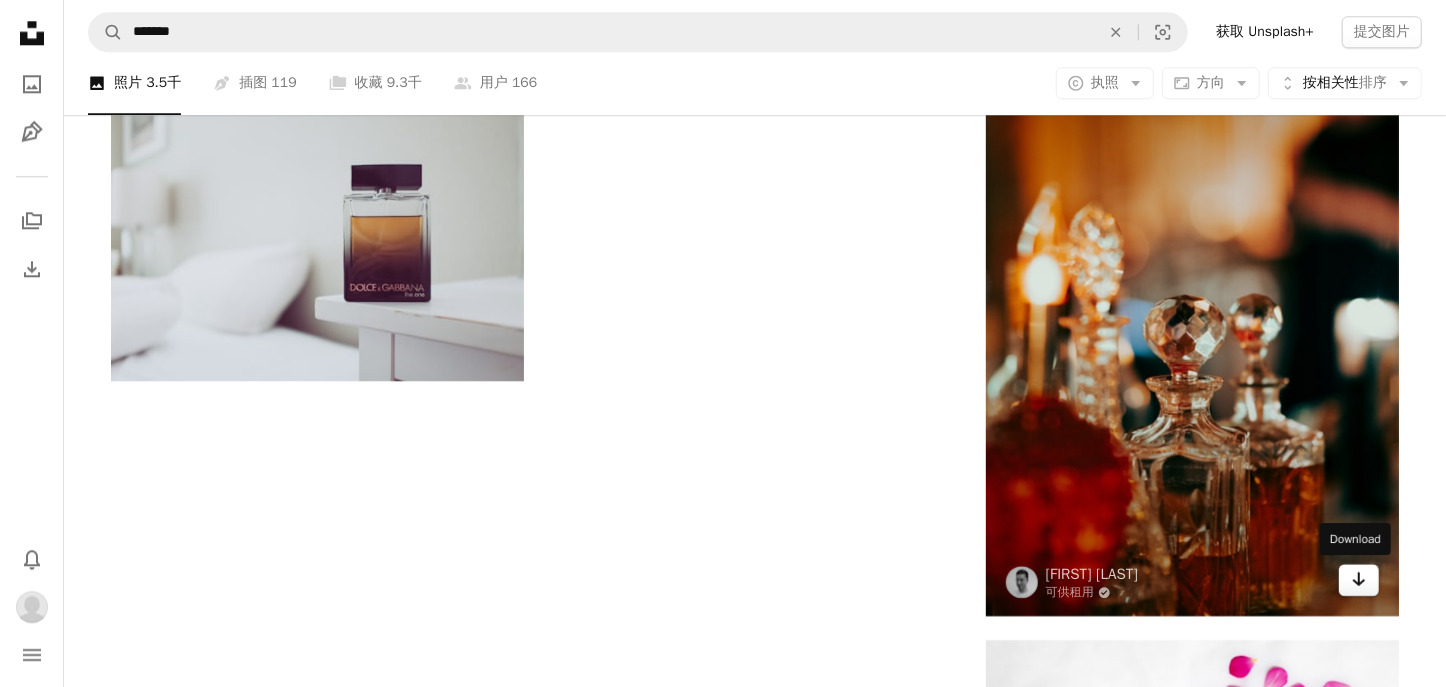 click on "Arrow pointing down" at bounding box center (1359, 580) 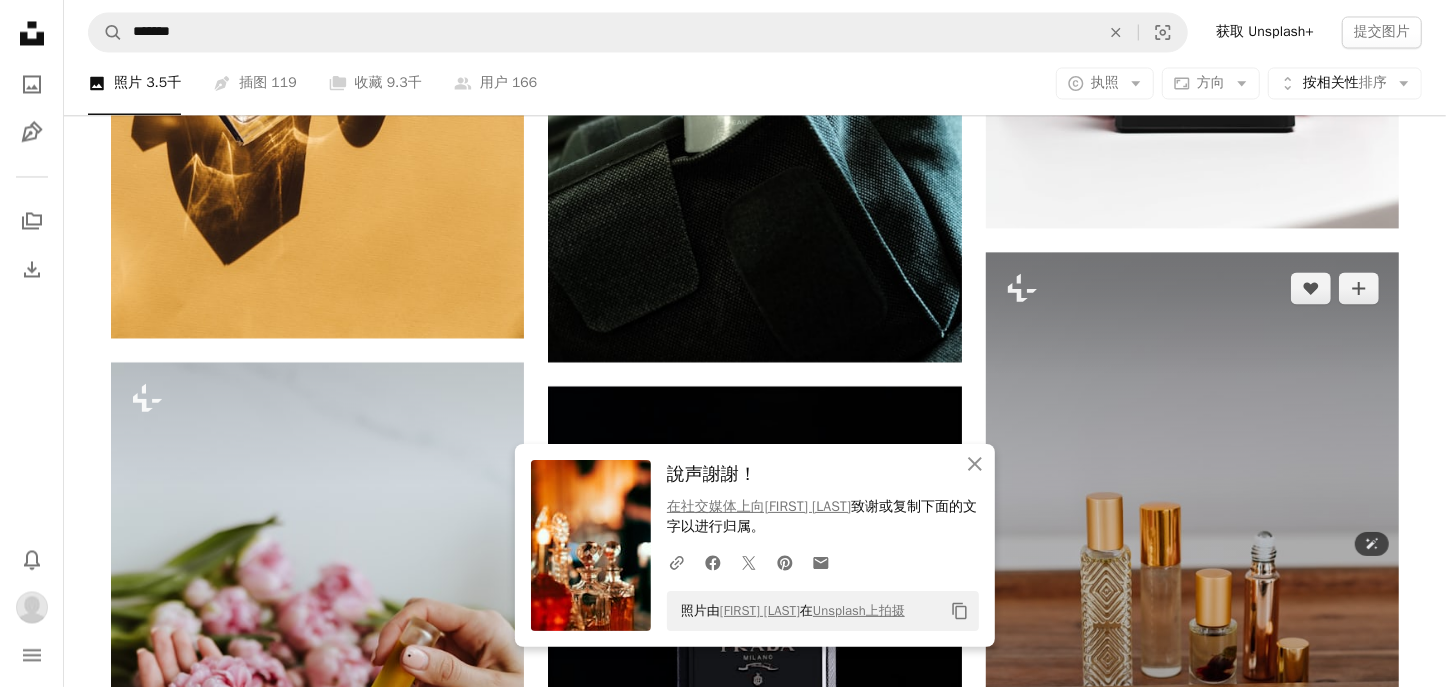 scroll, scrollTop: 2868, scrollLeft: 0, axis: vertical 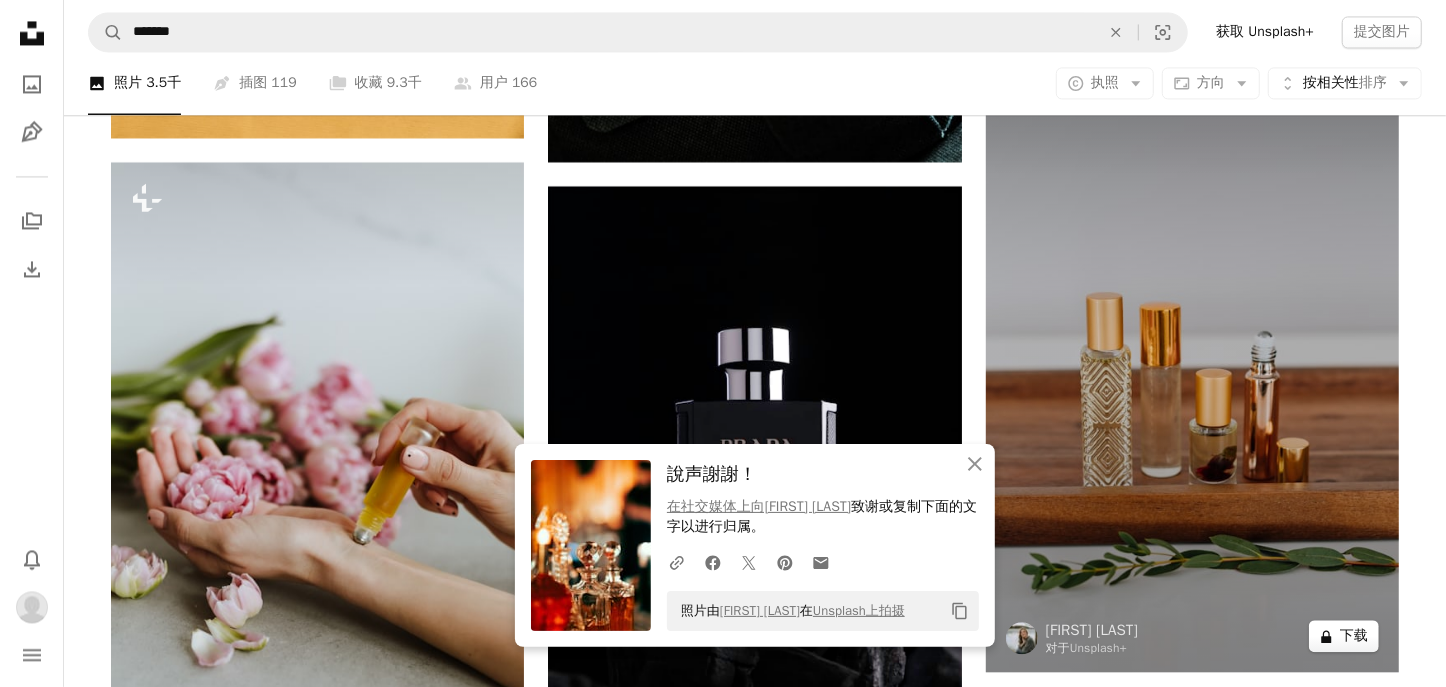 click on "下载" at bounding box center [1354, 635] 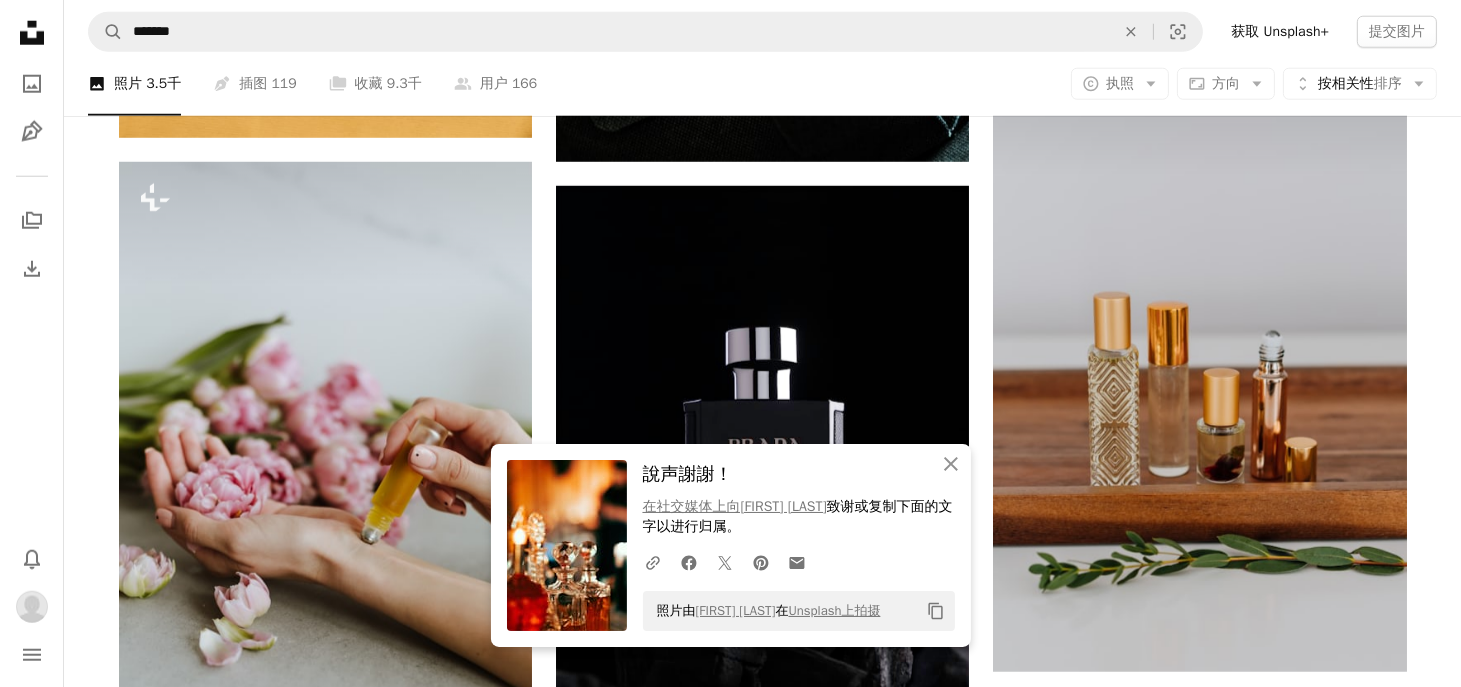 click on "An X shape" at bounding box center (20, 20) 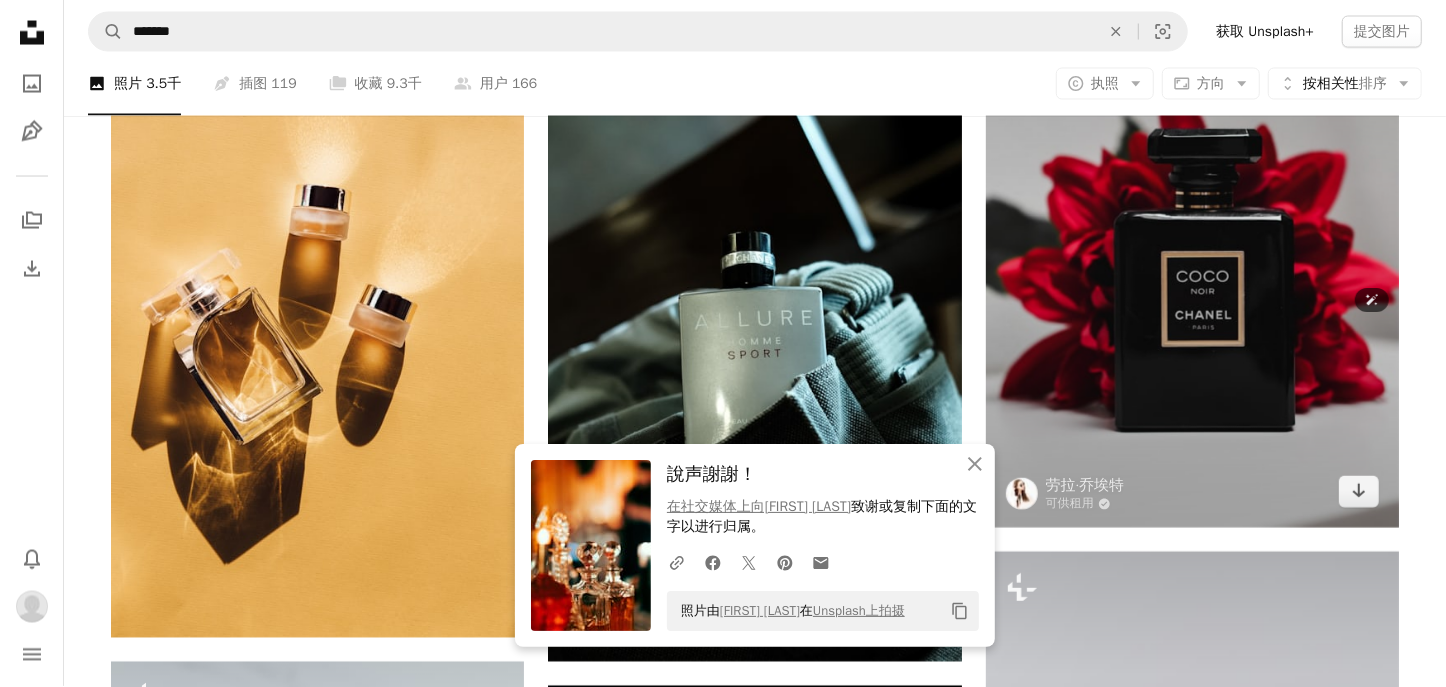 scroll, scrollTop: 2268, scrollLeft: 0, axis: vertical 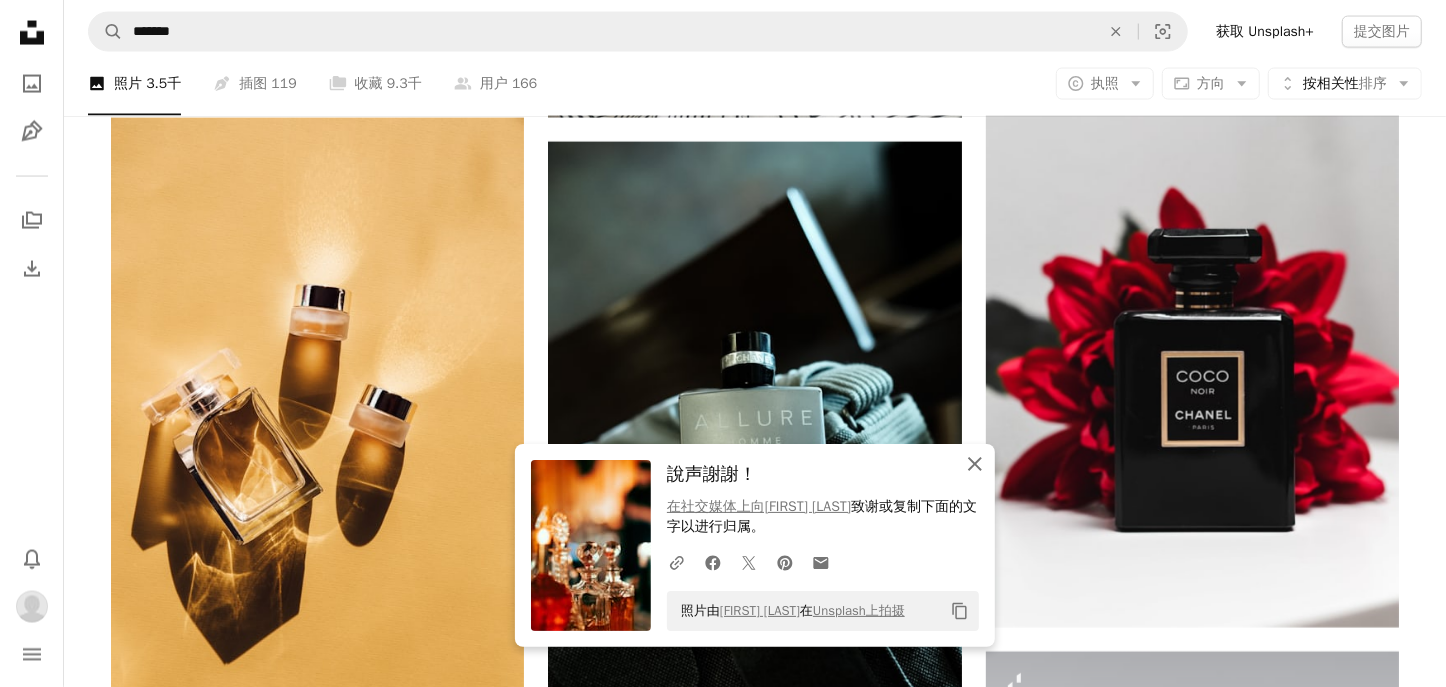 click on "An X shape" 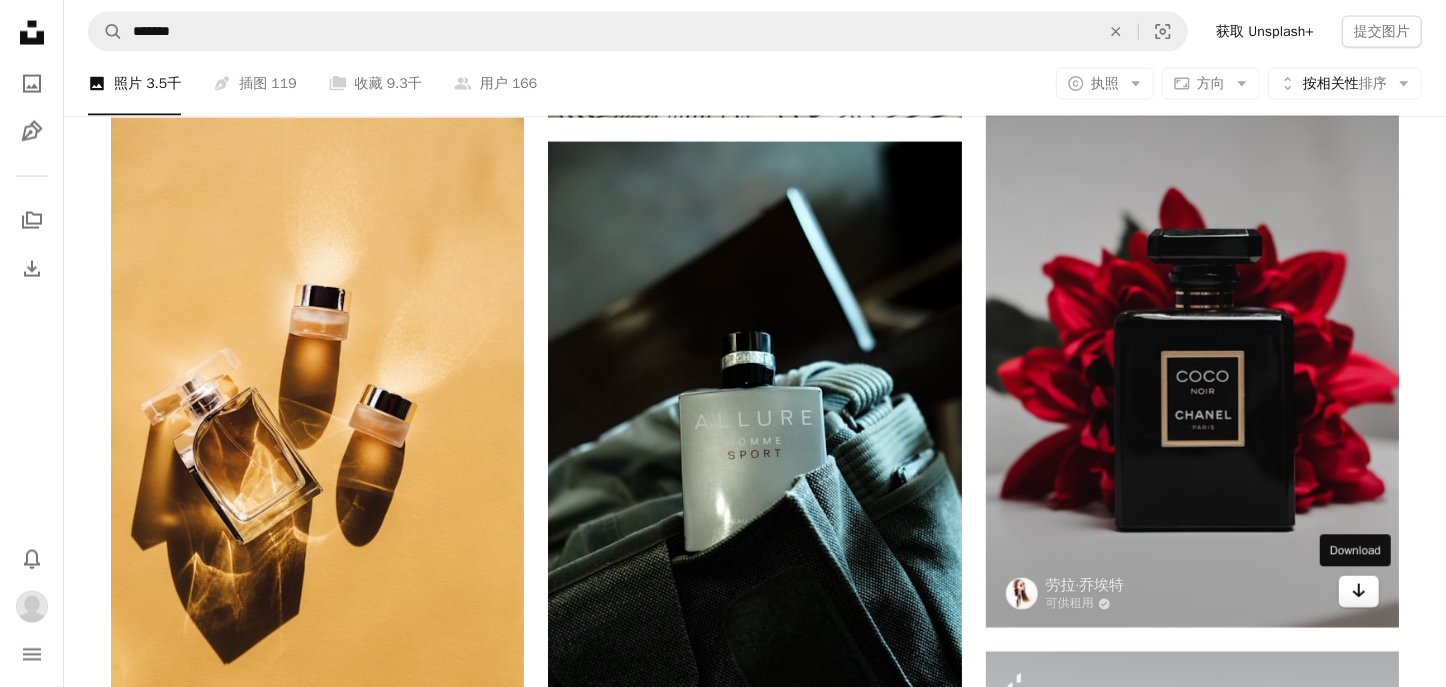 click on "Arrow pointing down" 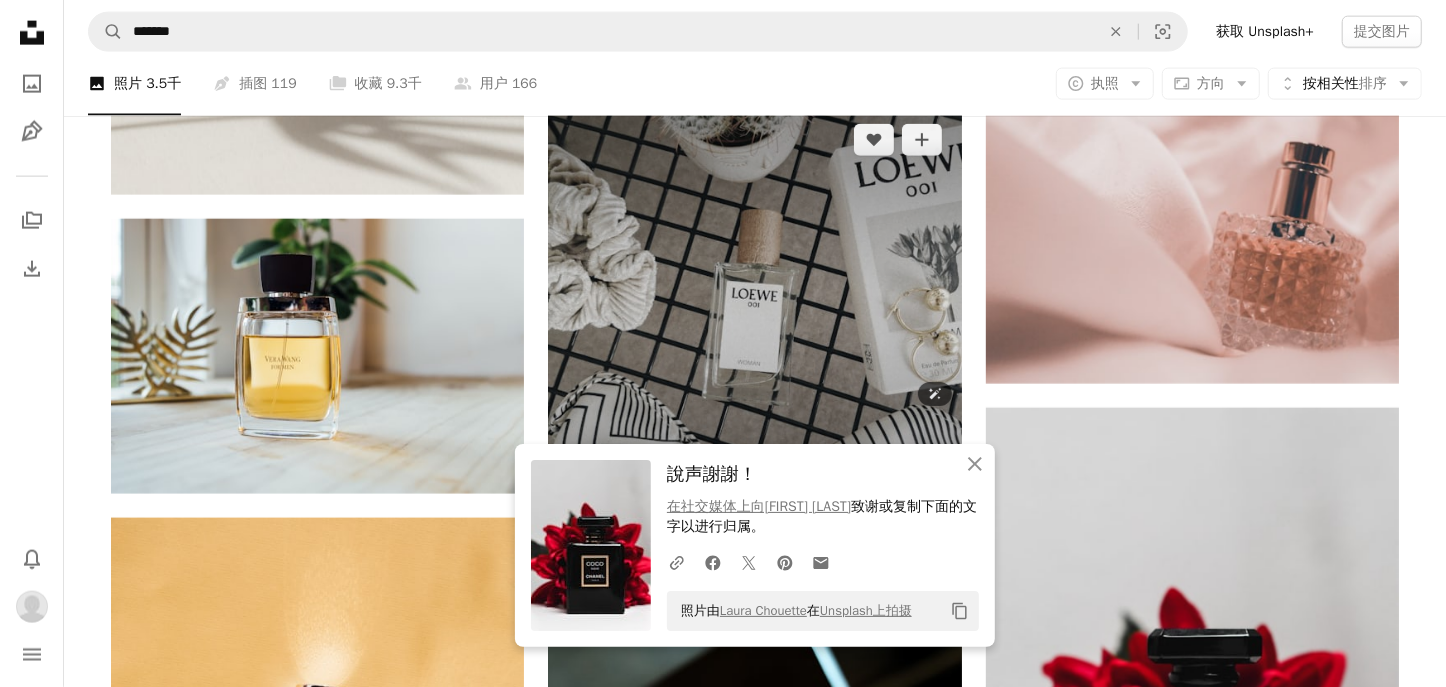 scroll, scrollTop: 1768, scrollLeft: 0, axis: vertical 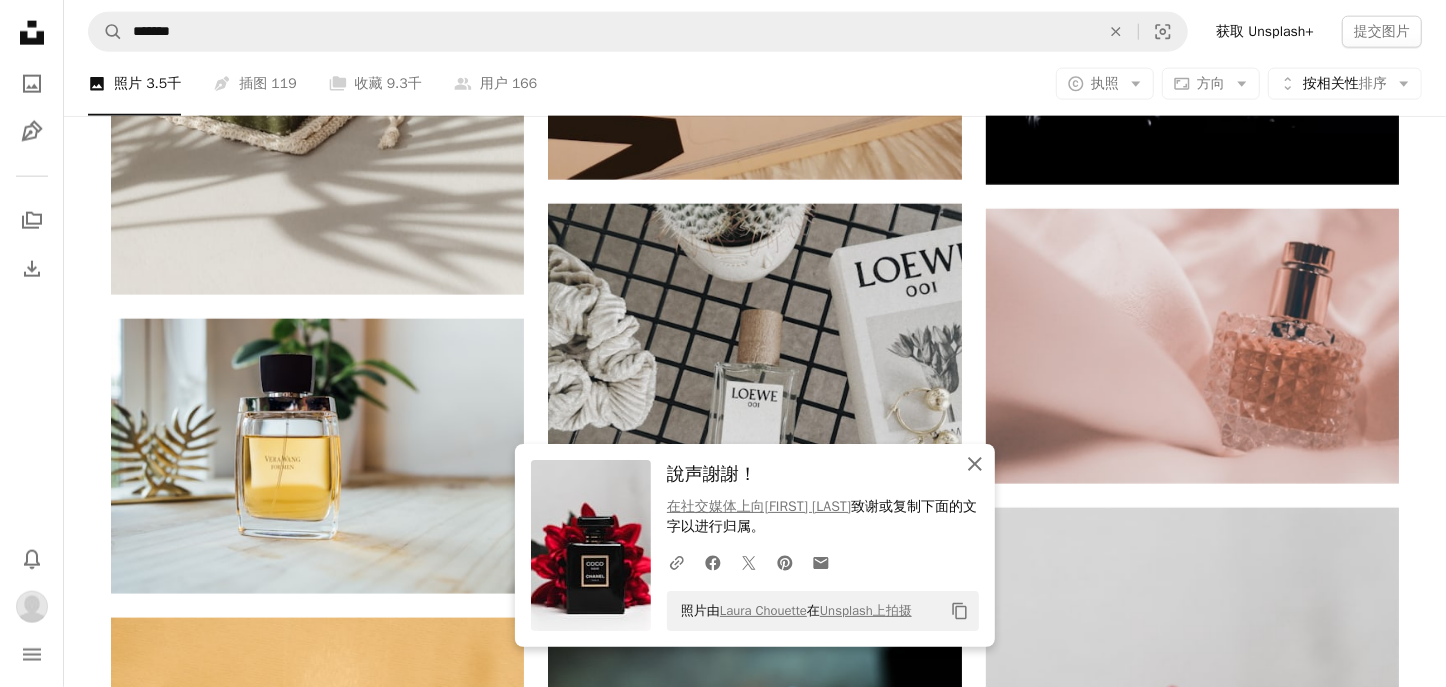 click on "An X shape" 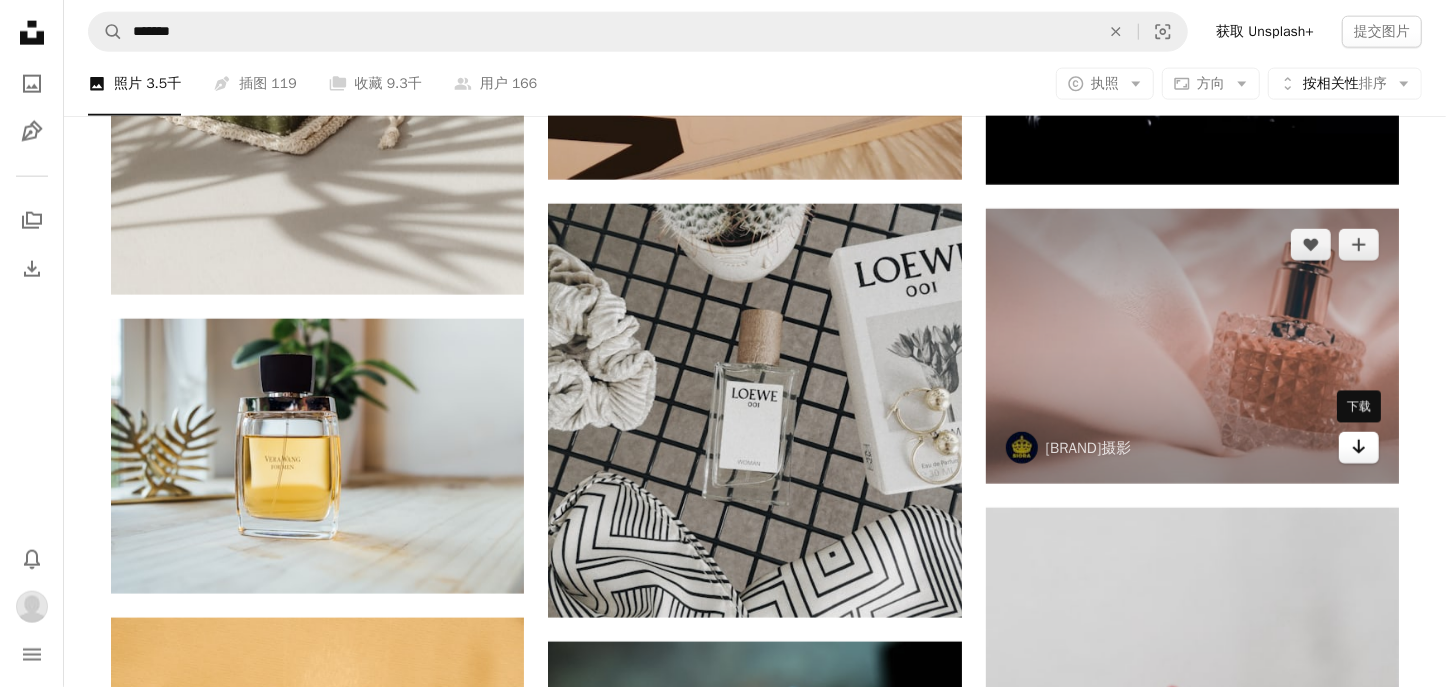 click on "Arrow pointing down" 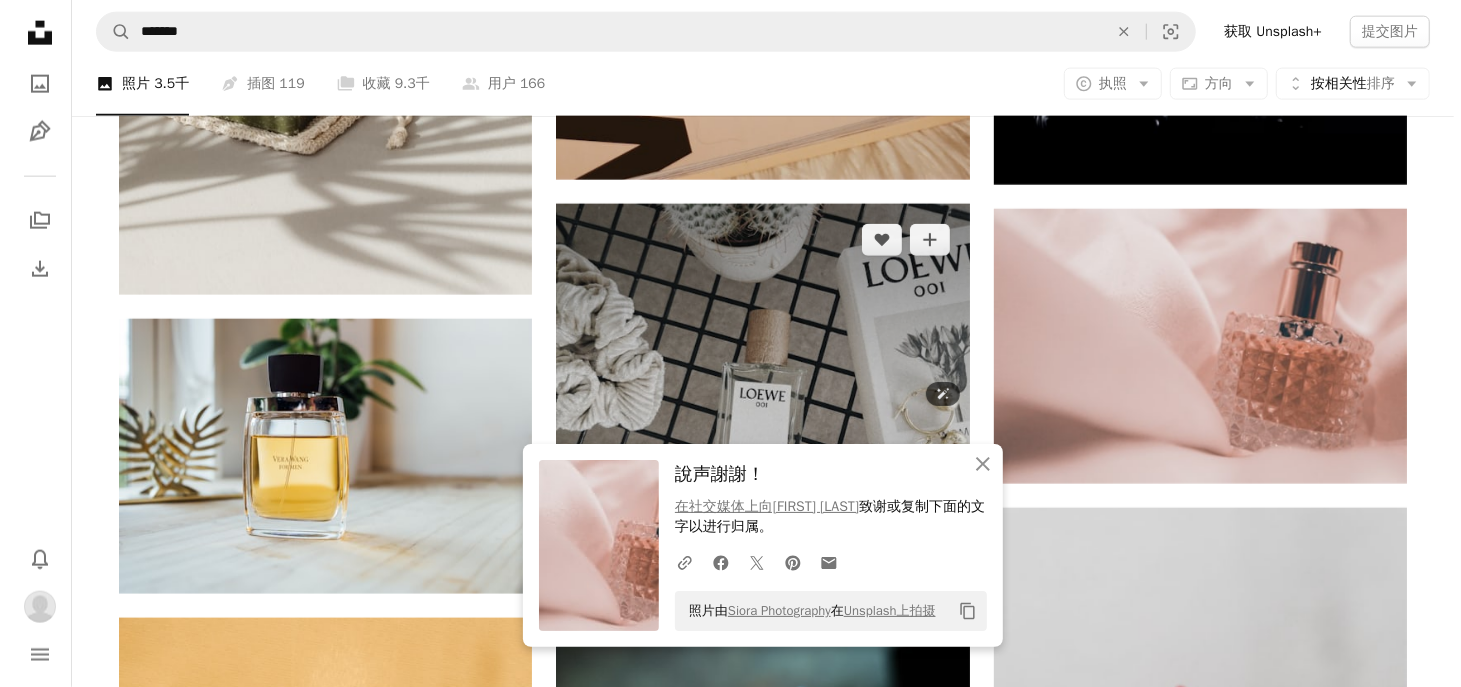 scroll, scrollTop: 1868, scrollLeft: 0, axis: vertical 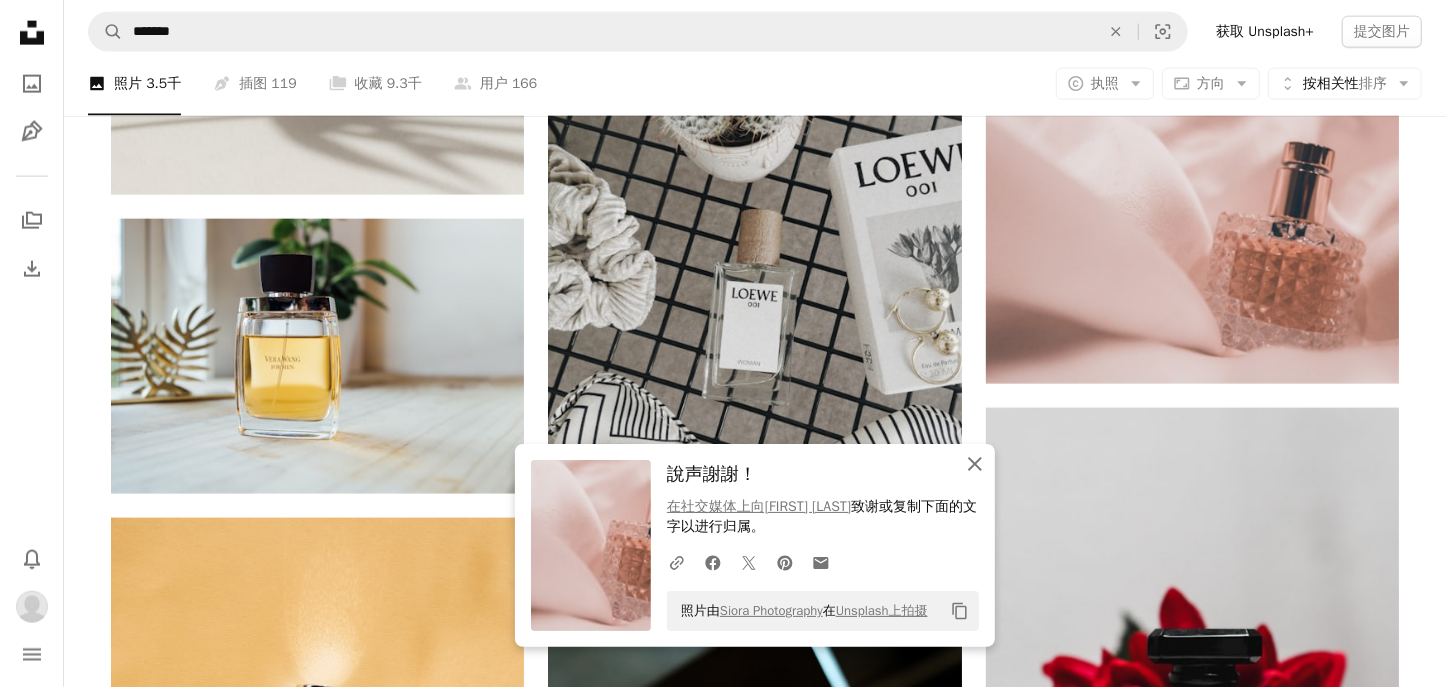click on "An X shape" 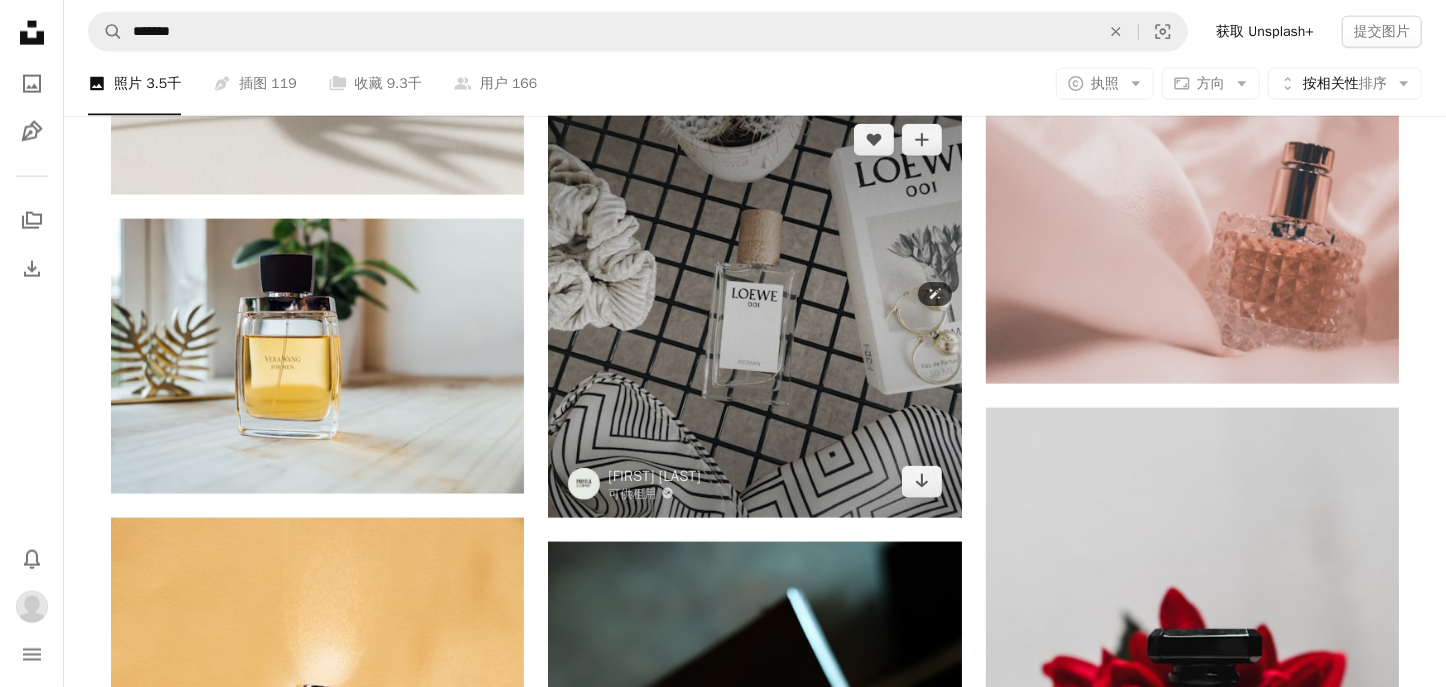 click at bounding box center (754, 310) 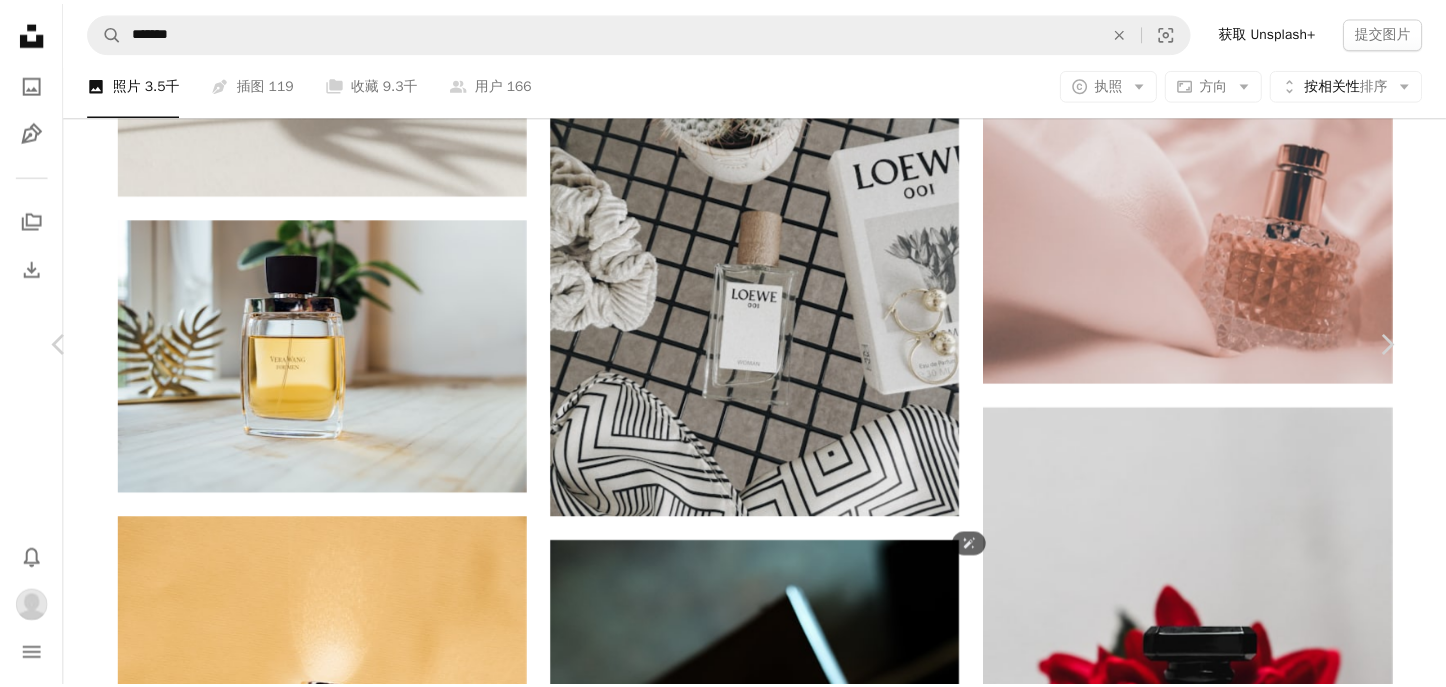 scroll, scrollTop: 300, scrollLeft: 0, axis: vertical 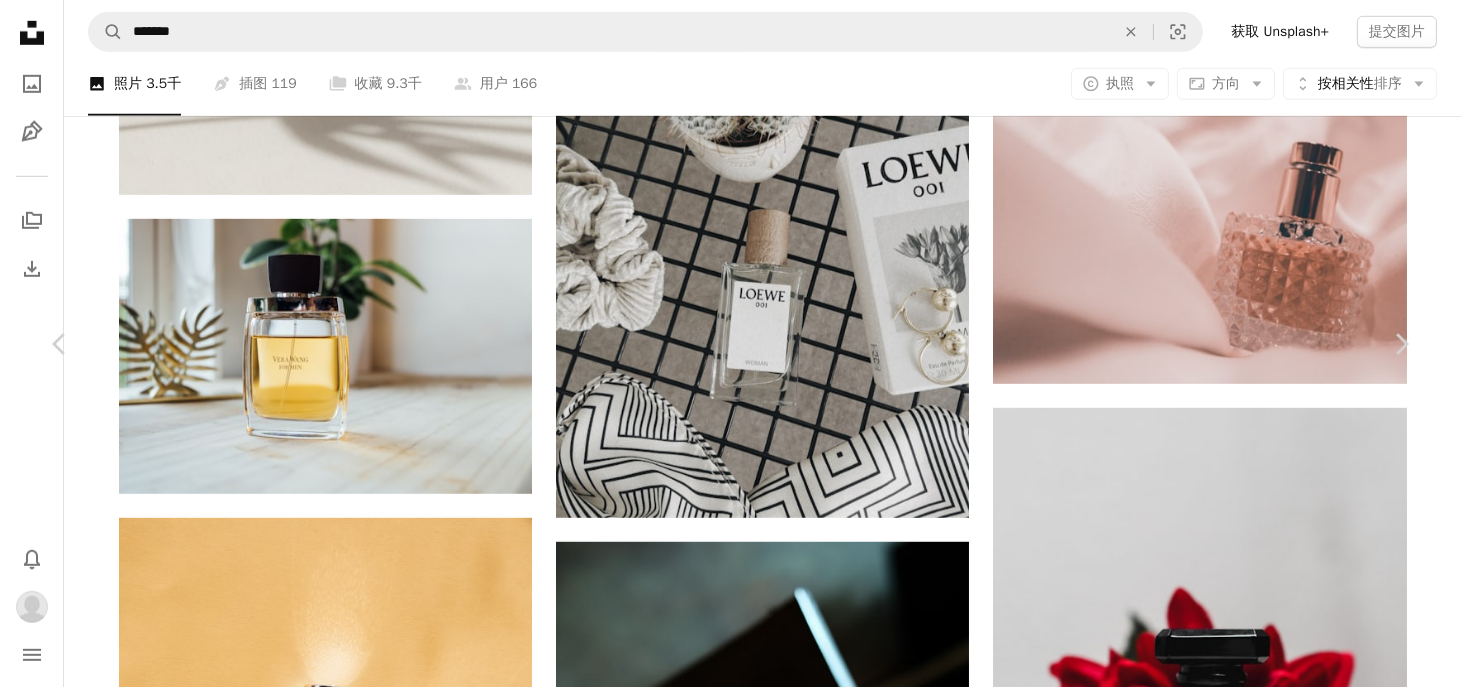 click on "An X shape" at bounding box center [20, 20] 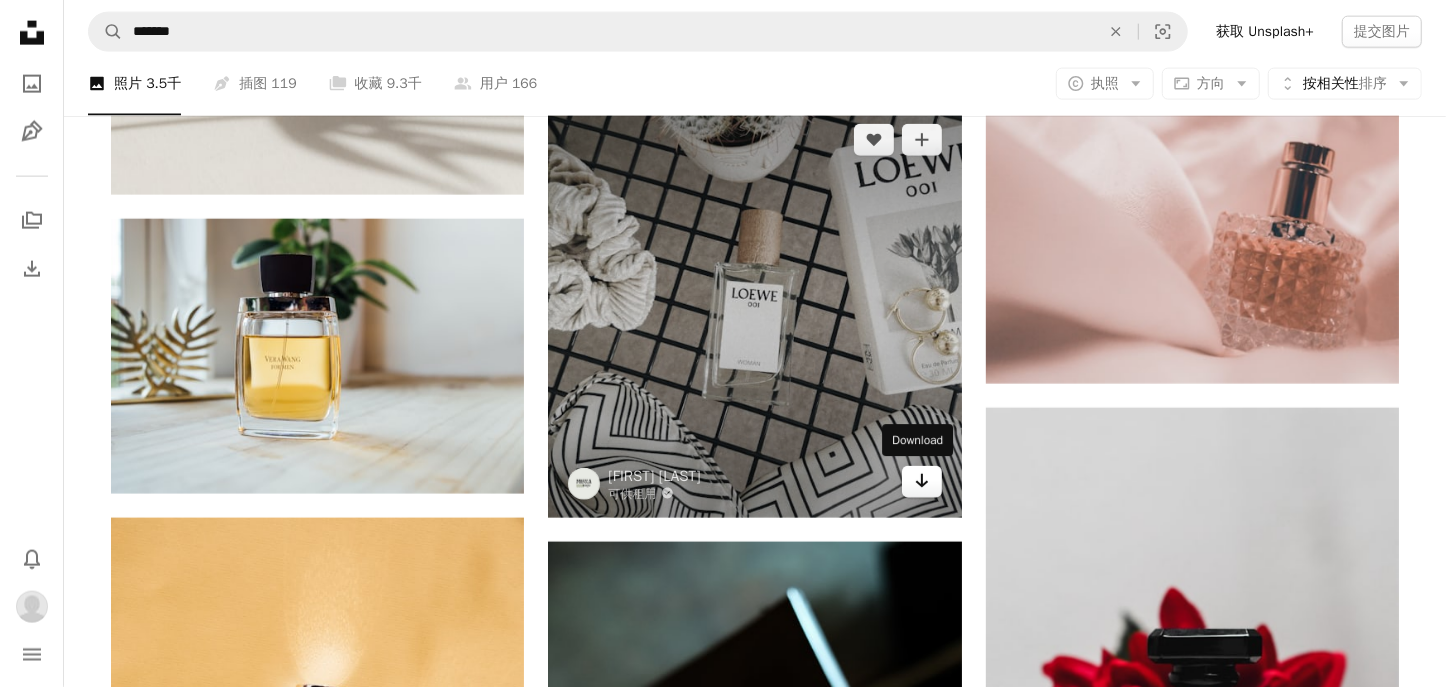 click on "Arrow pointing down" 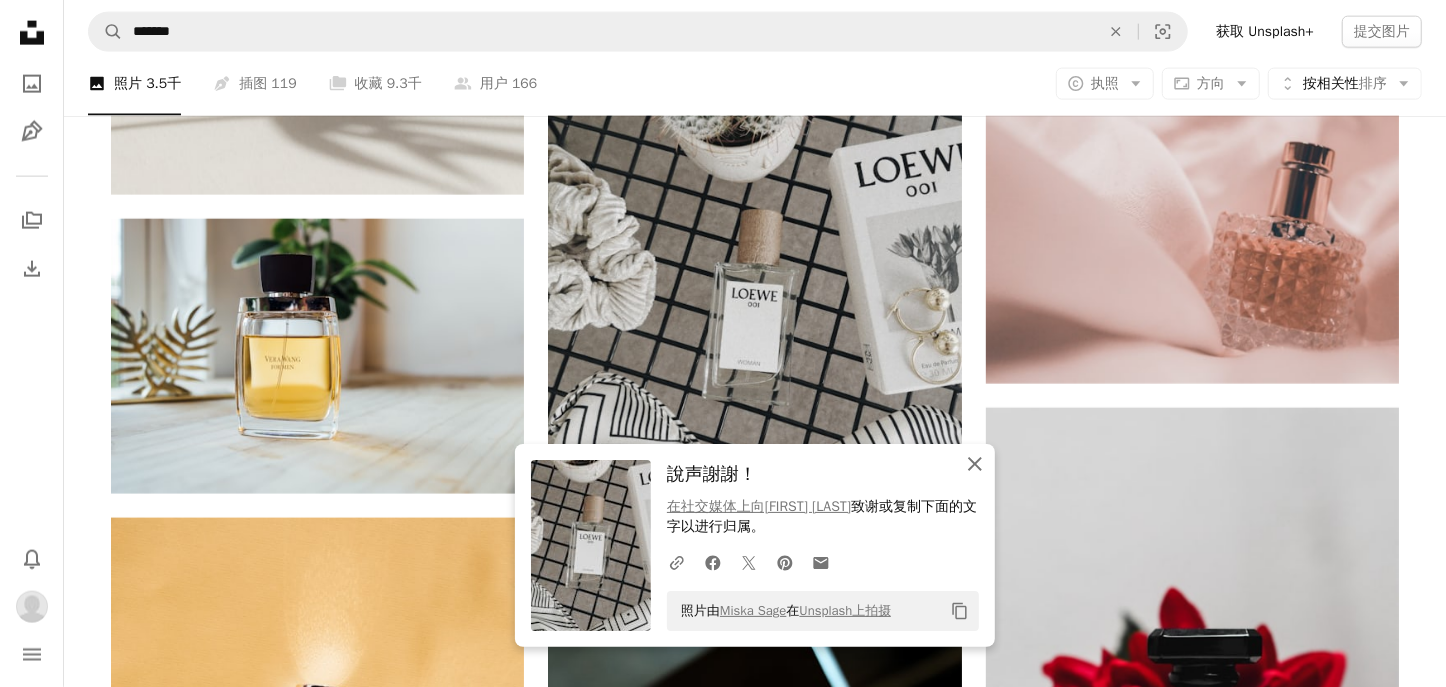 click on "An X shape" 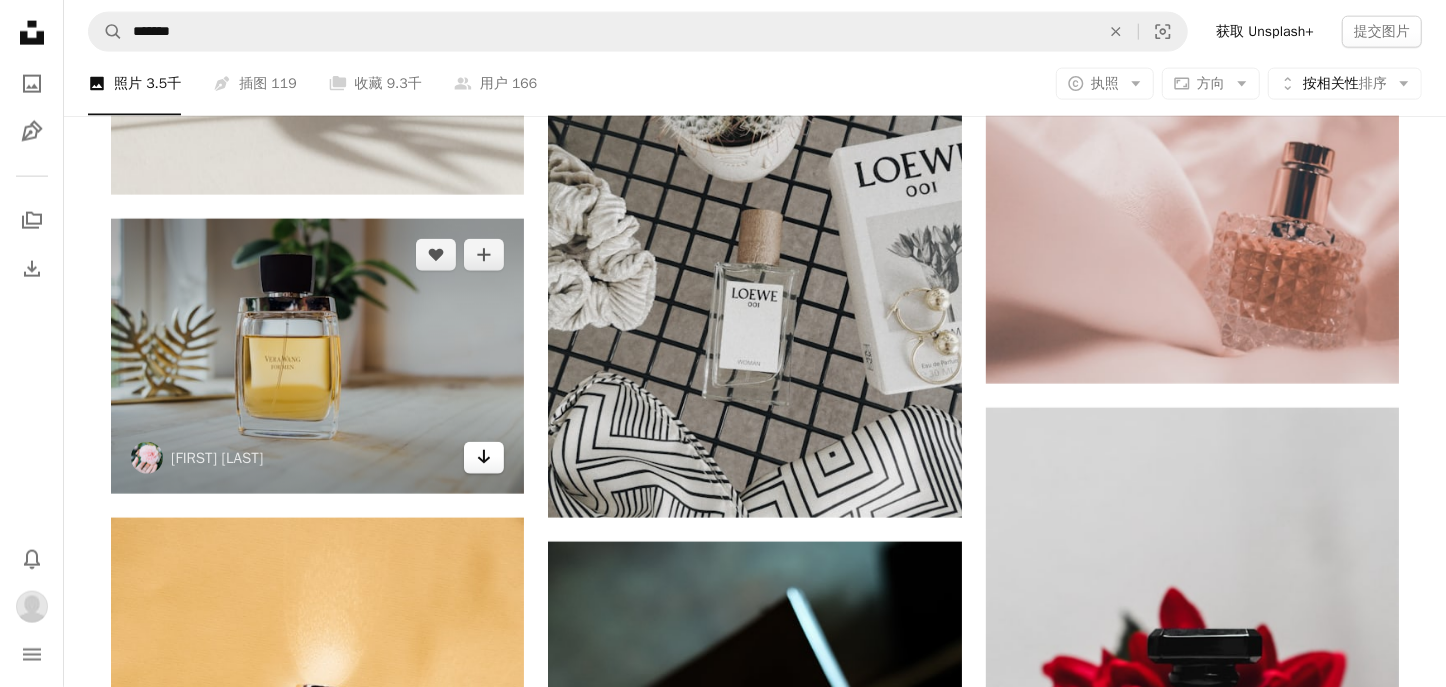 click on "Arrow pointing down" at bounding box center (484, 458) 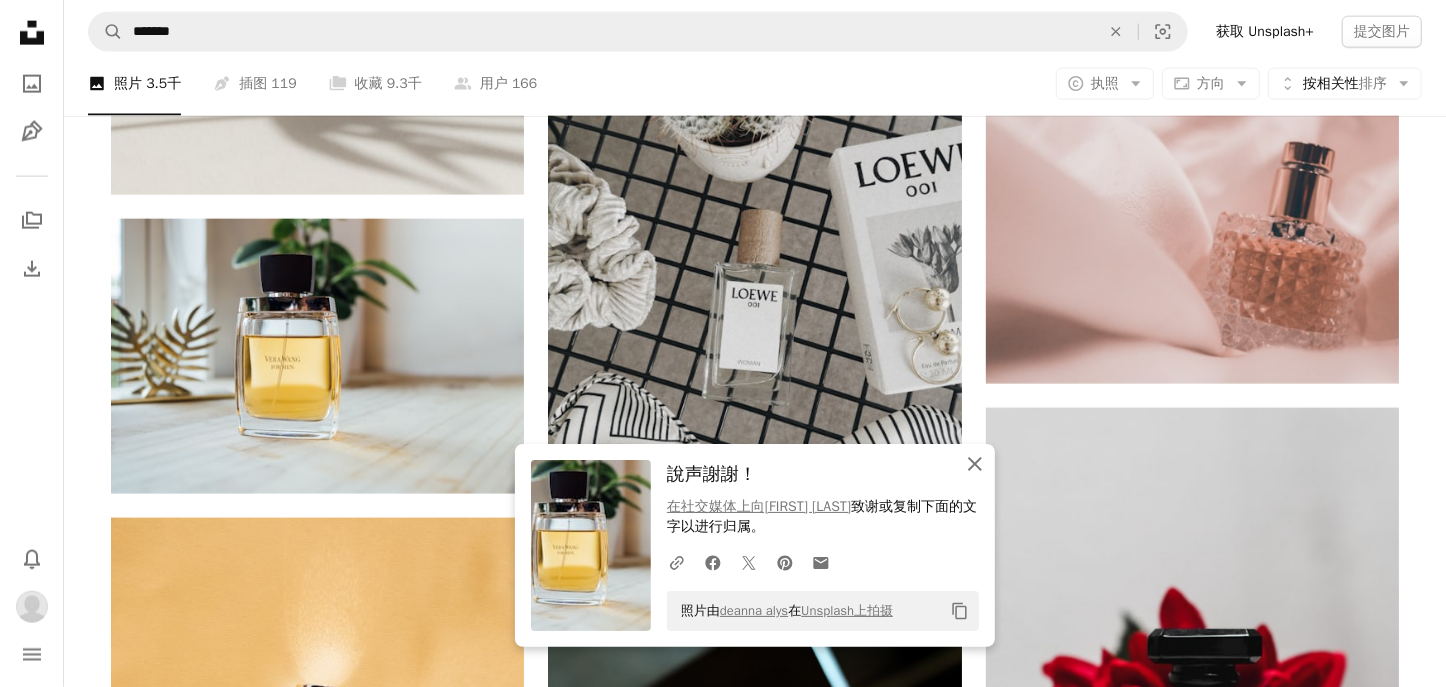 click on "An X shape" 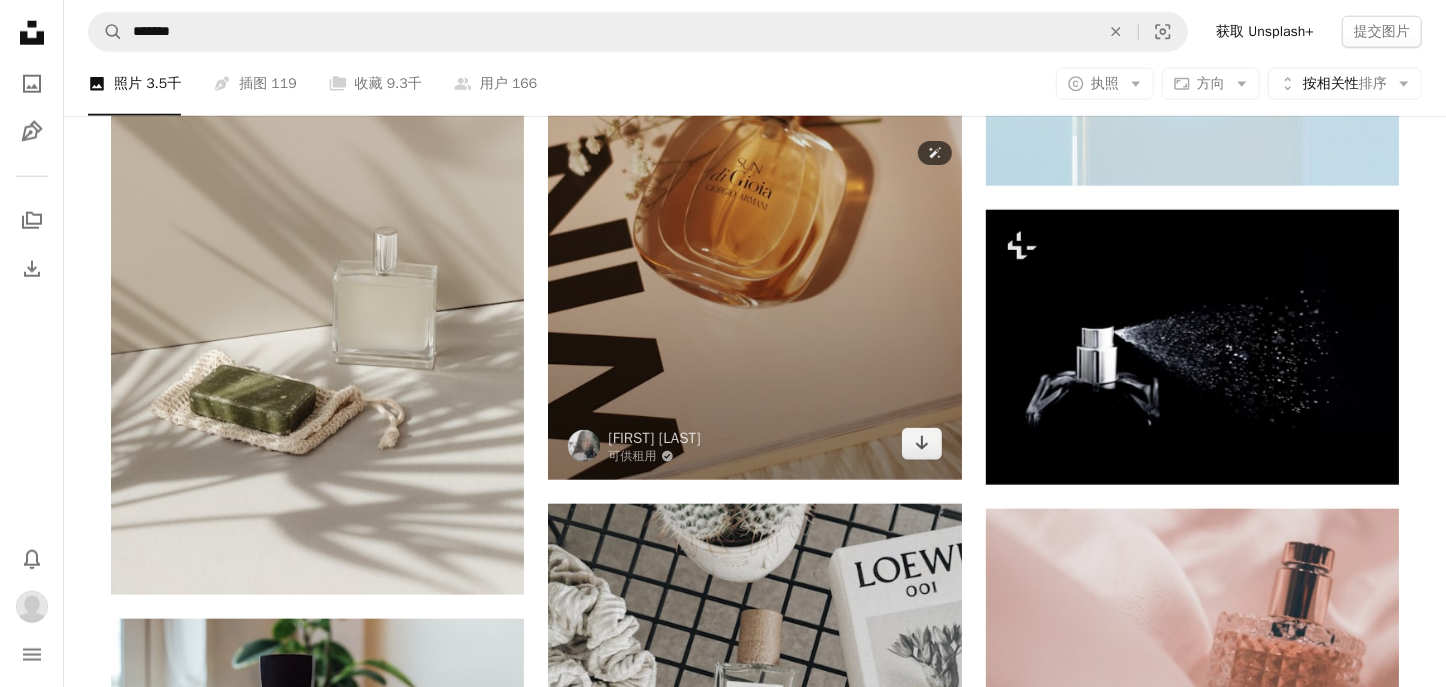 scroll, scrollTop: 1368, scrollLeft: 0, axis: vertical 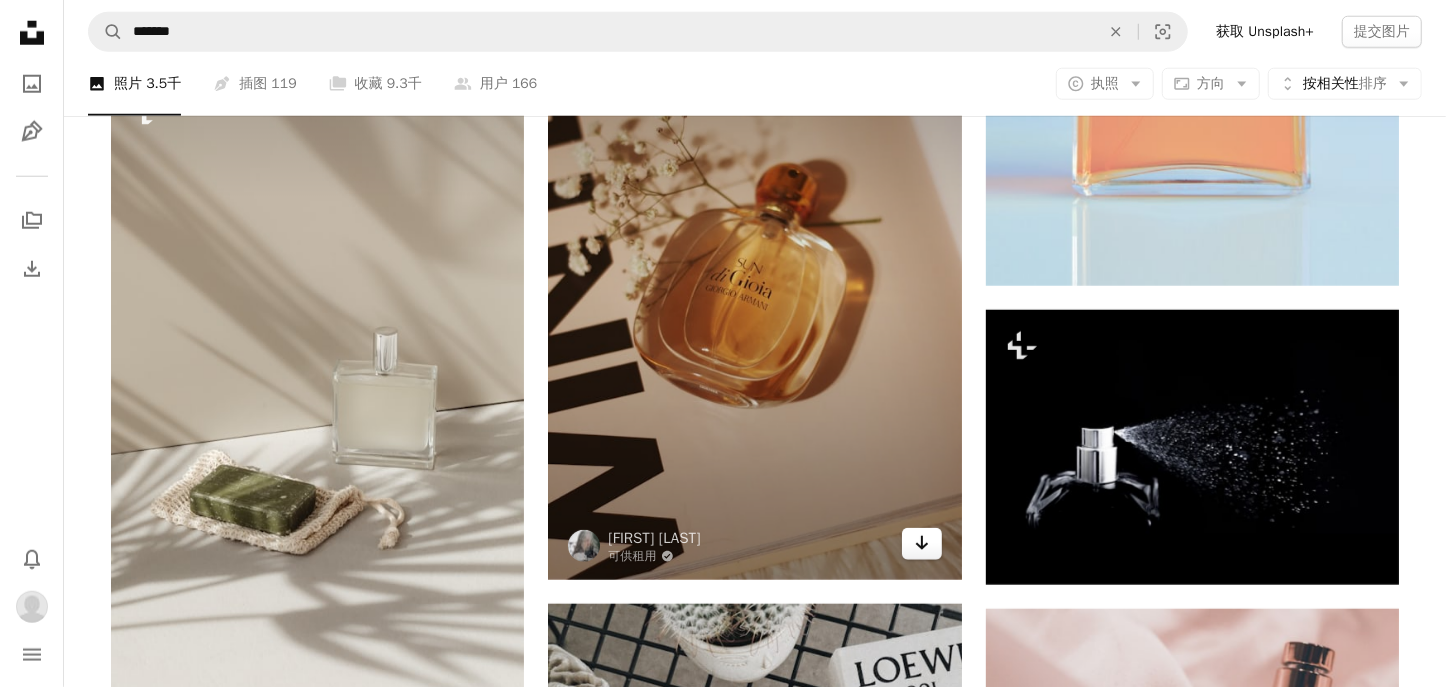 click on "Arrow pointing down" 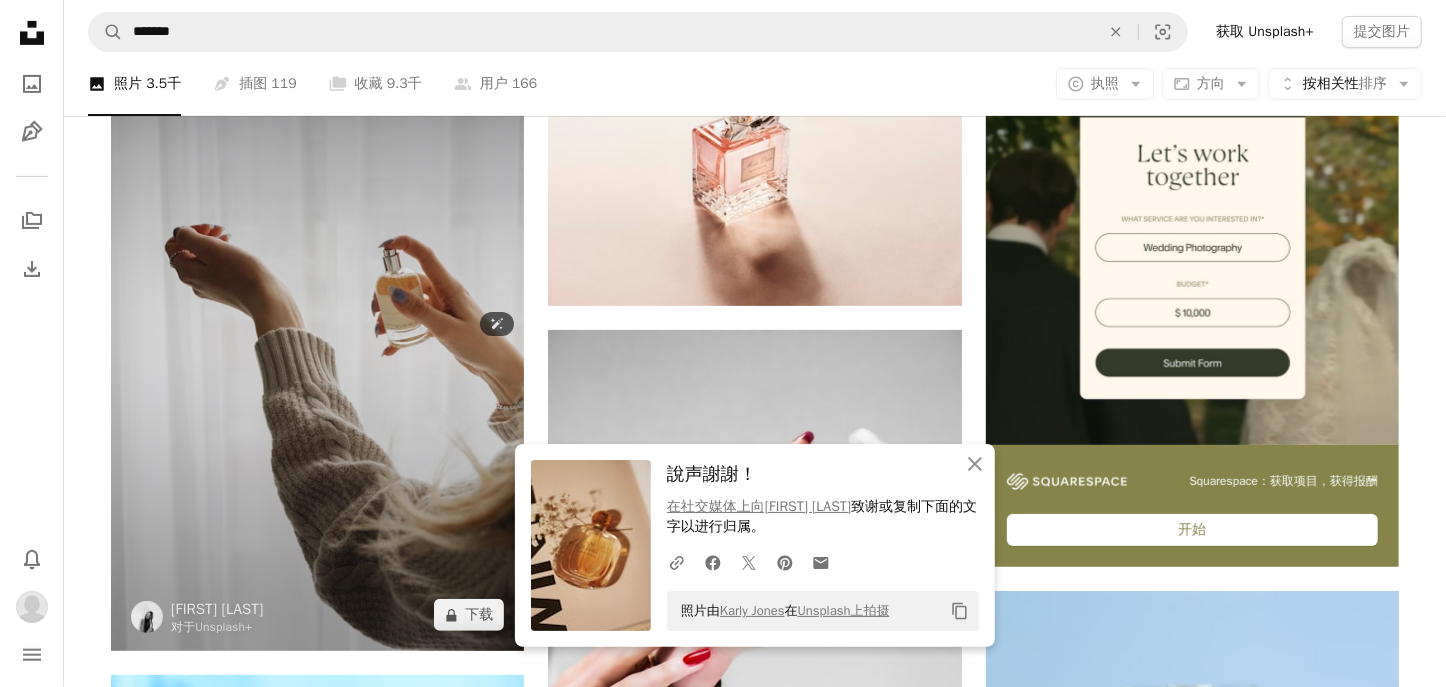 scroll, scrollTop: 268, scrollLeft: 0, axis: vertical 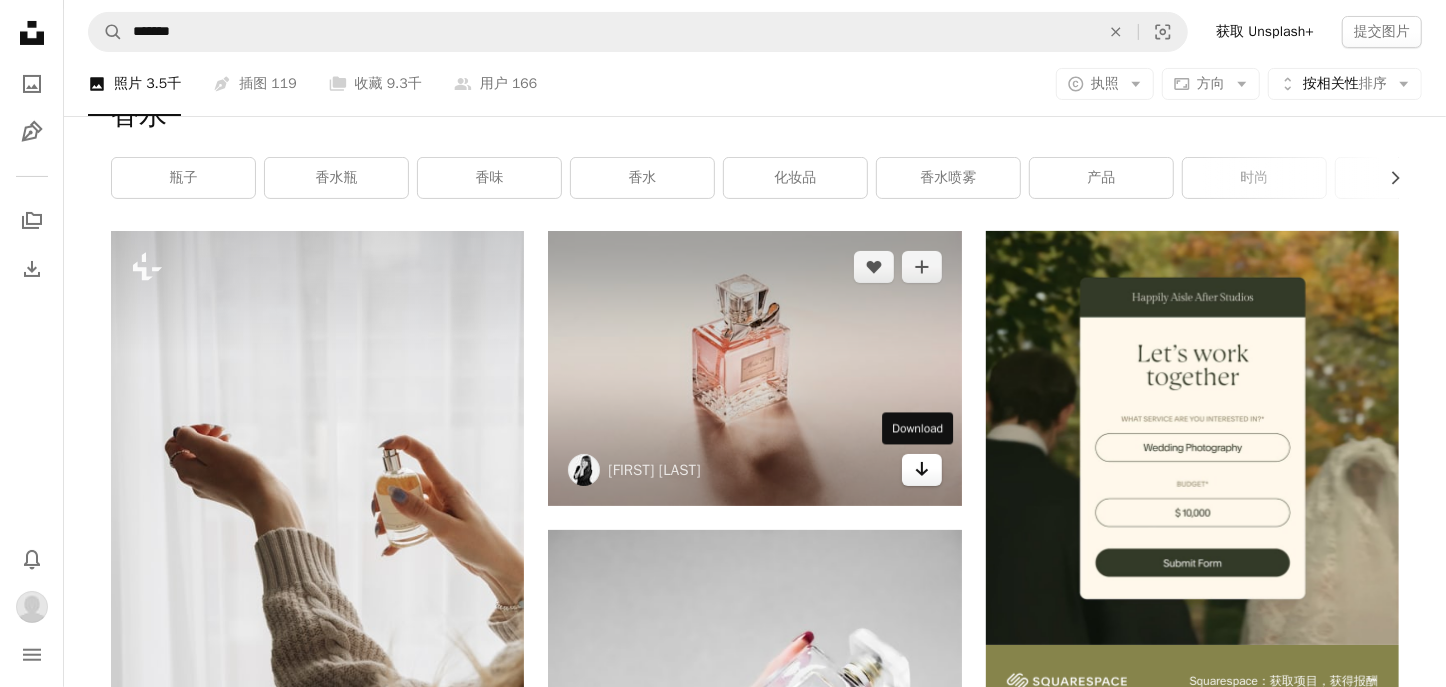 click on "Arrow pointing down" 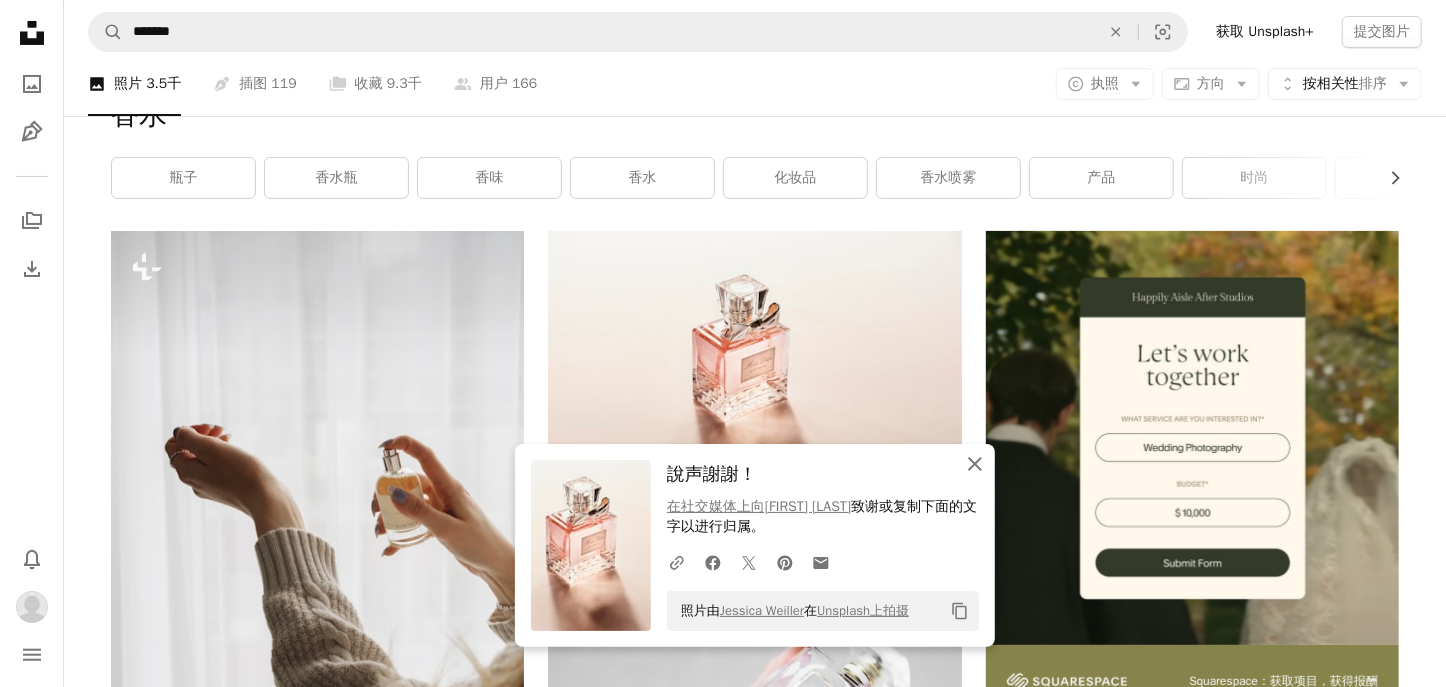 click on "An X shape" 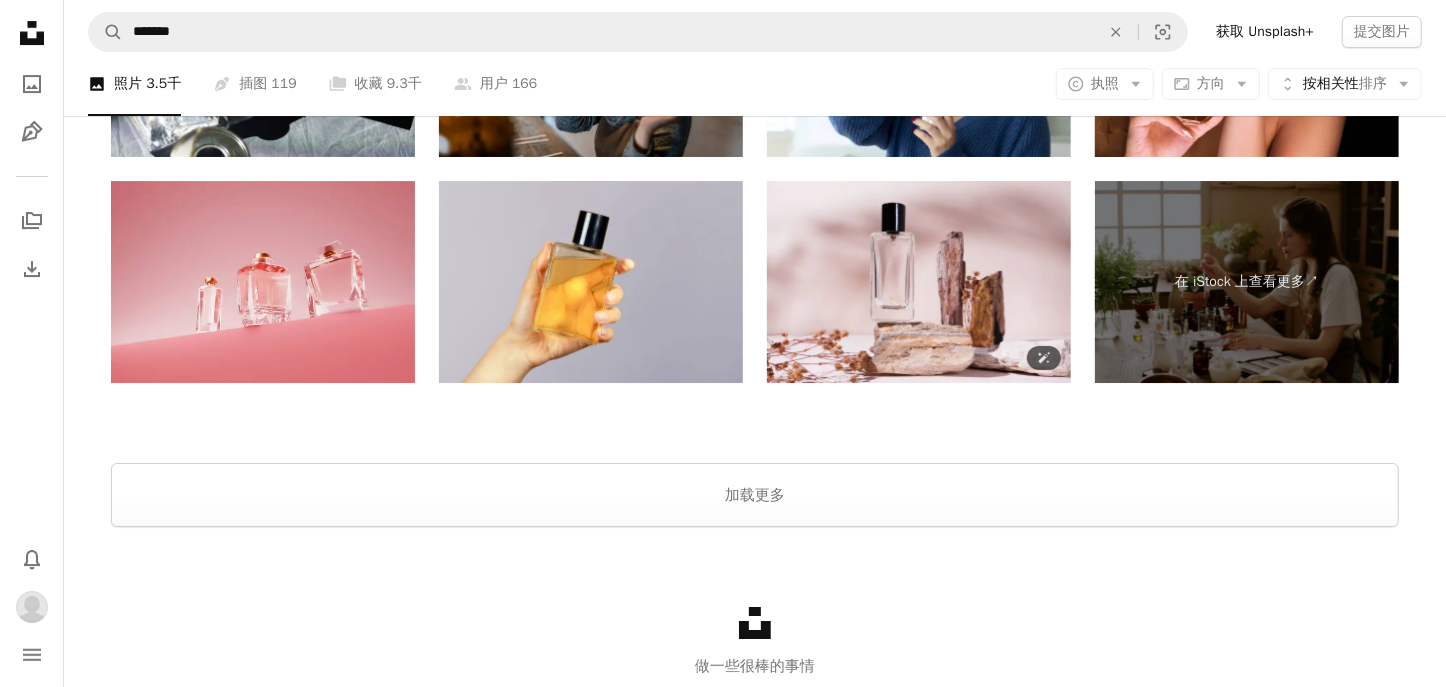 scroll, scrollTop: 4768, scrollLeft: 0, axis: vertical 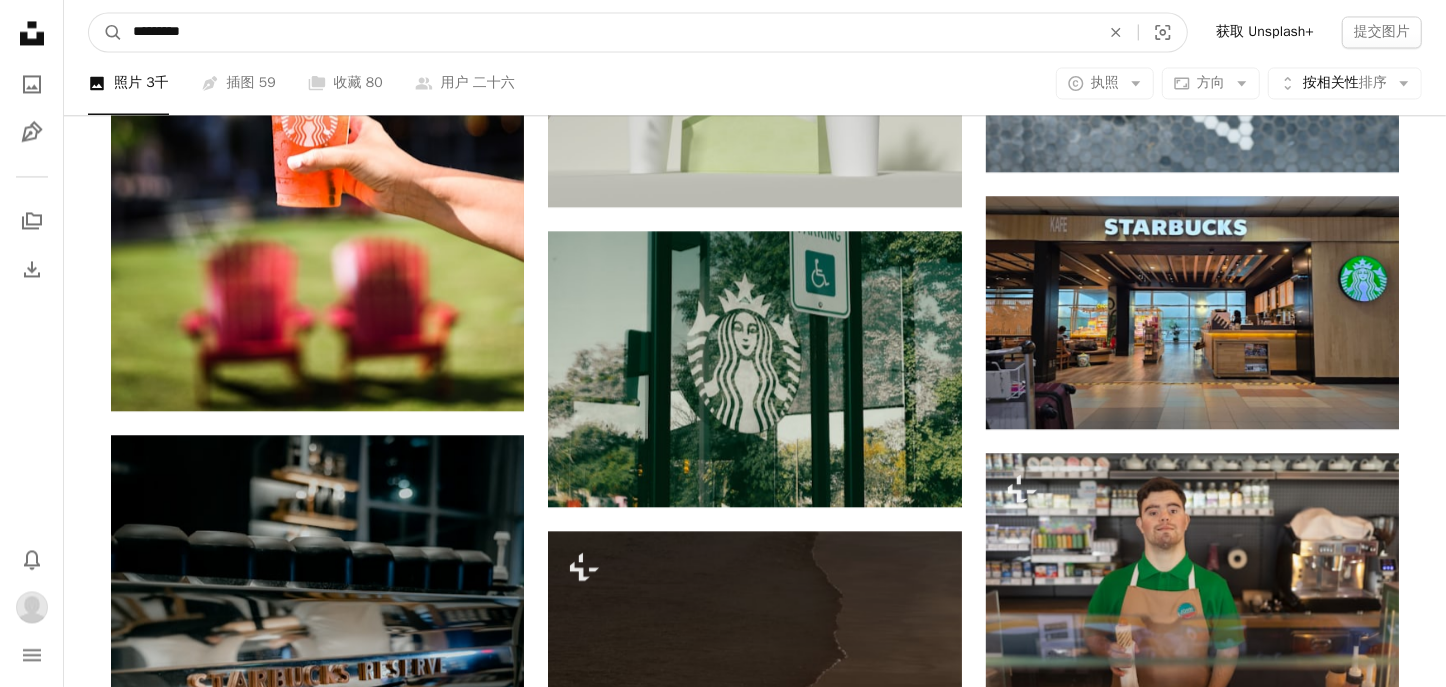 drag, startPoint x: 288, startPoint y: 36, endPoint x: -7, endPoint y: 39, distance: 295.01526 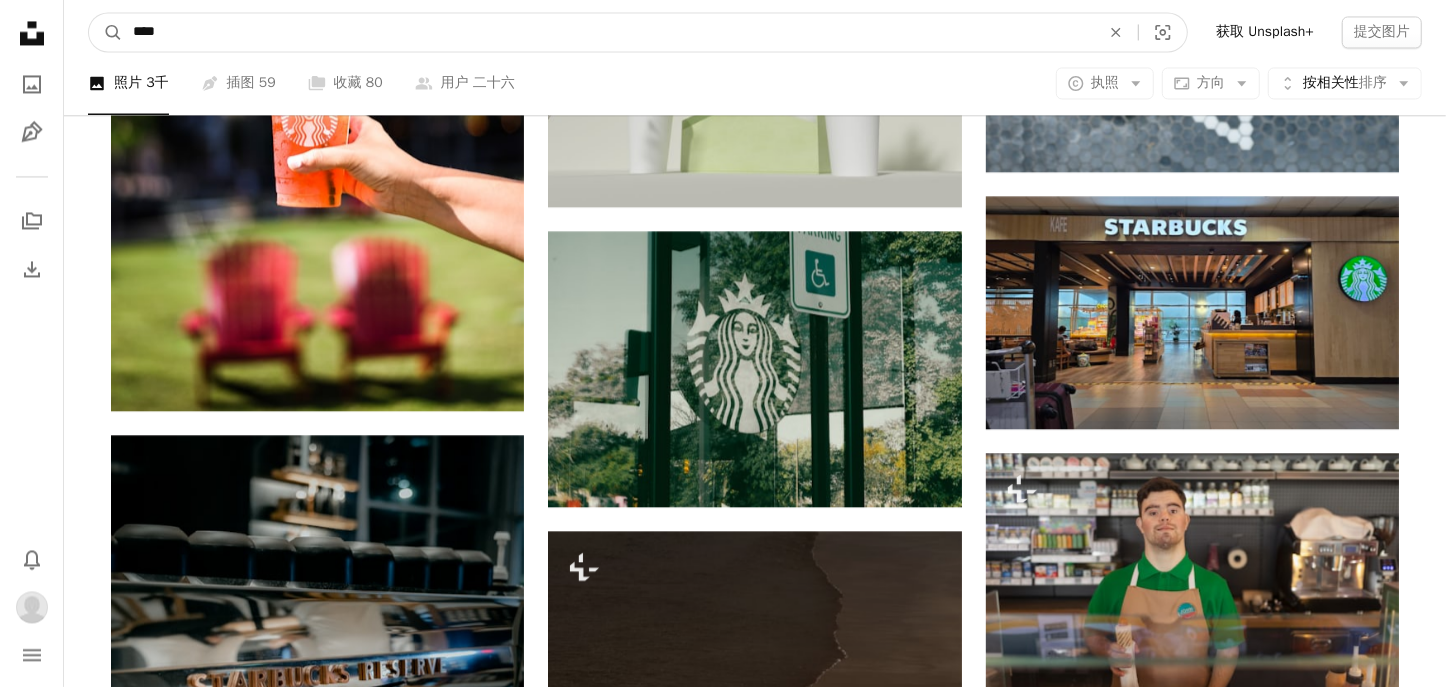 type on "*****" 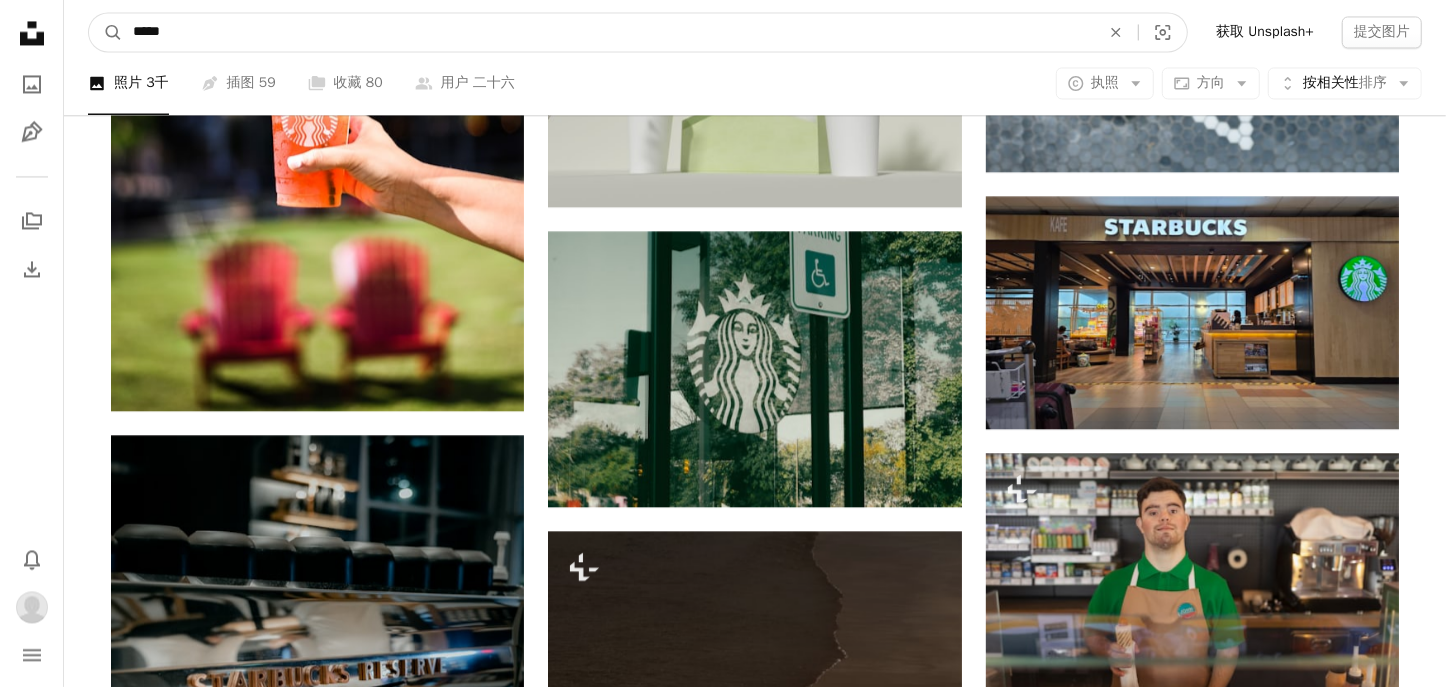 click on "A magnifying glass" at bounding box center (106, 32) 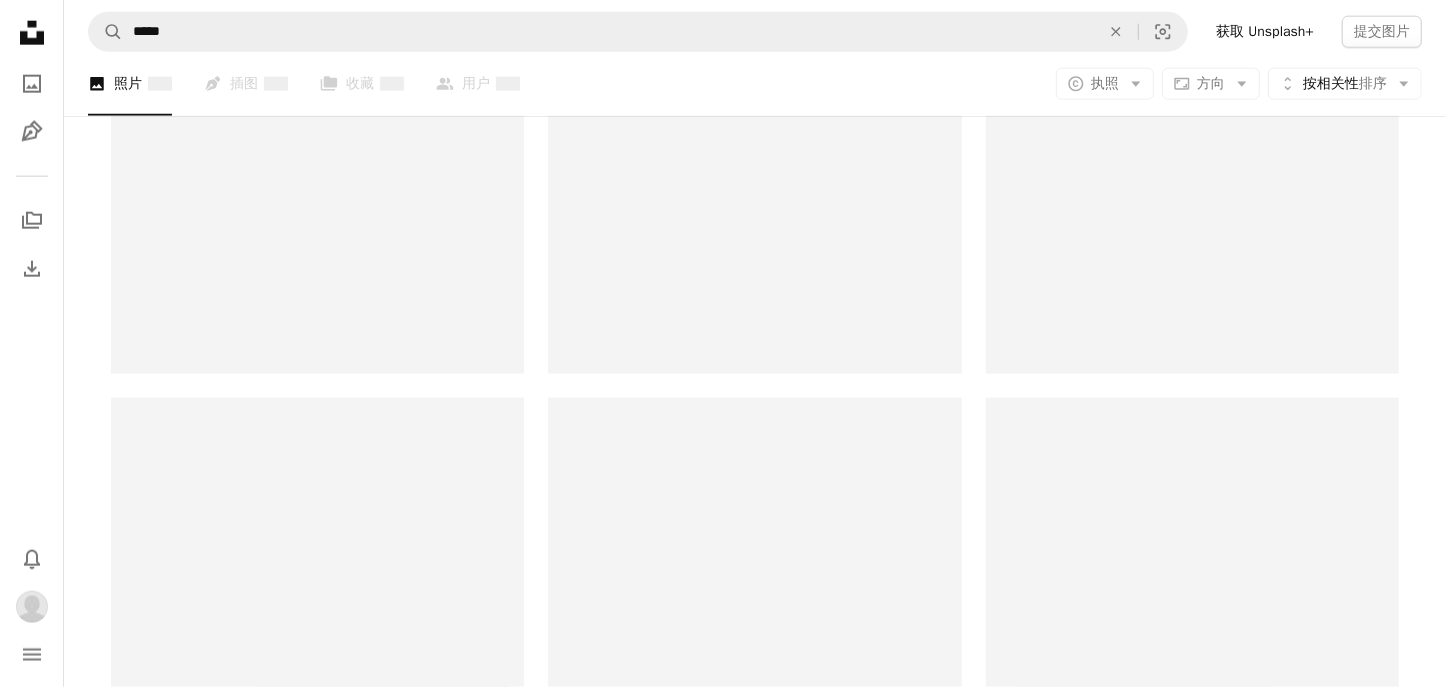 scroll, scrollTop: 0, scrollLeft: 0, axis: both 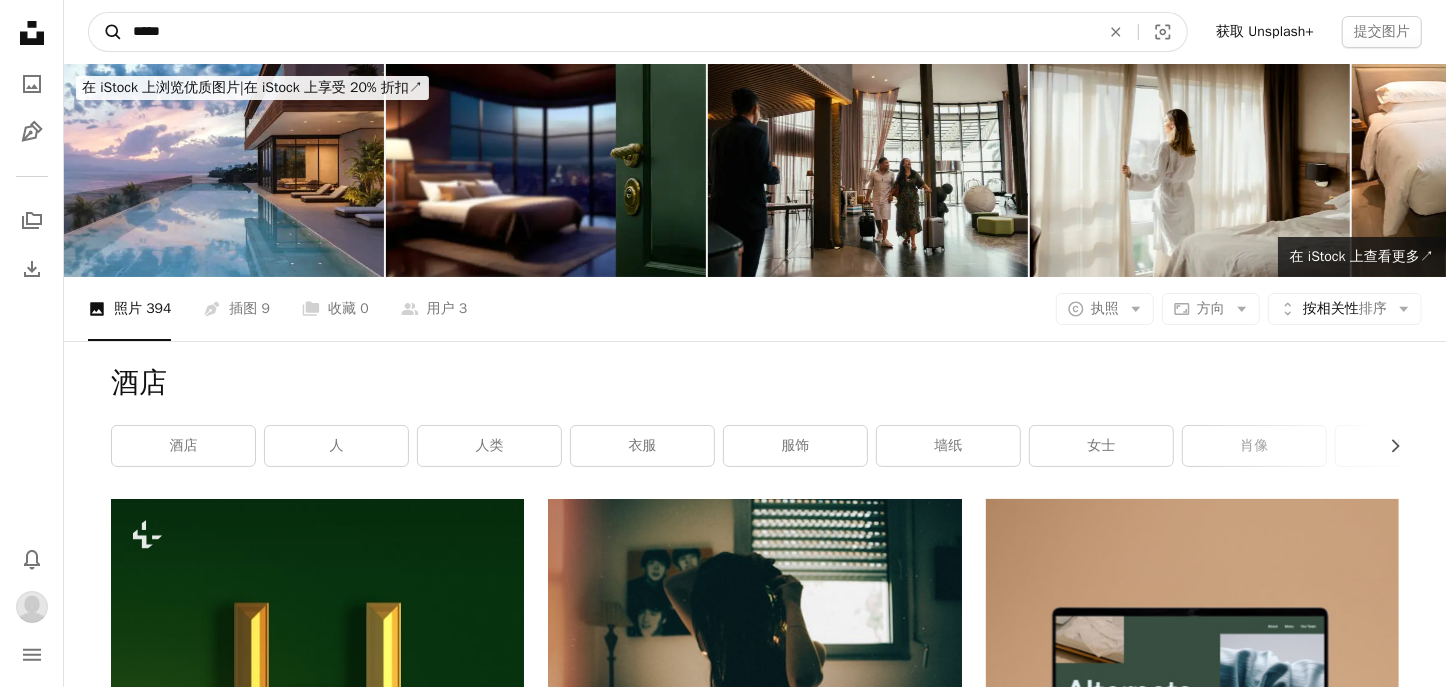 drag, startPoint x: 221, startPoint y: 30, endPoint x: 102, endPoint y: 23, distance: 119.2057 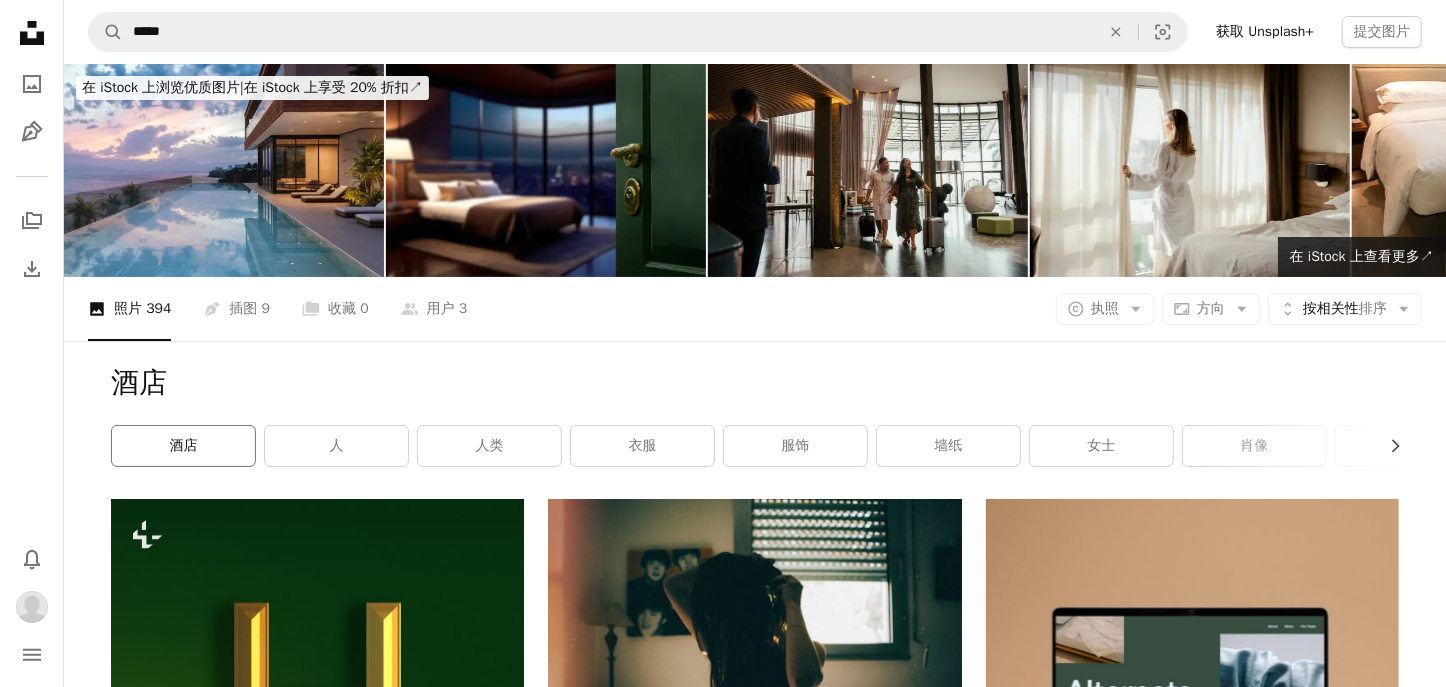 click on "酒店" at bounding box center (184, 445) 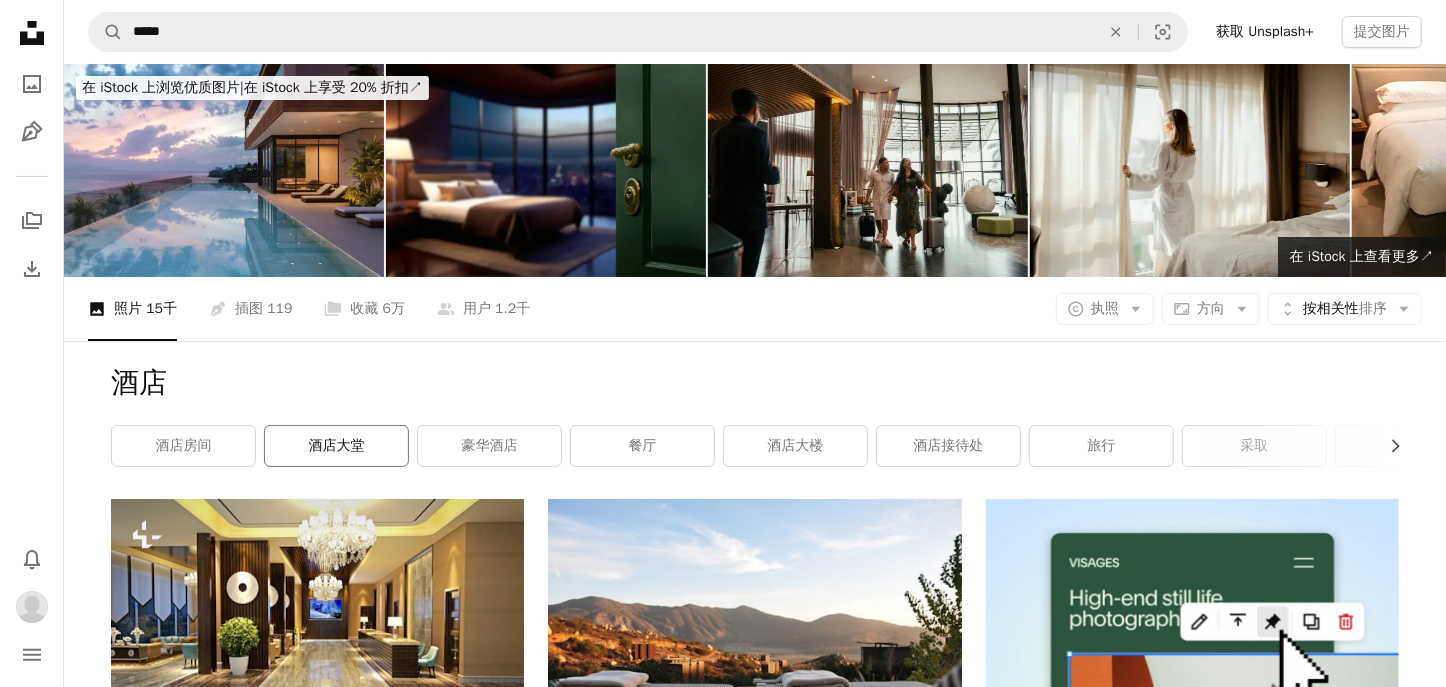 click on "酒店大堂" at bounding box center (337, 445) 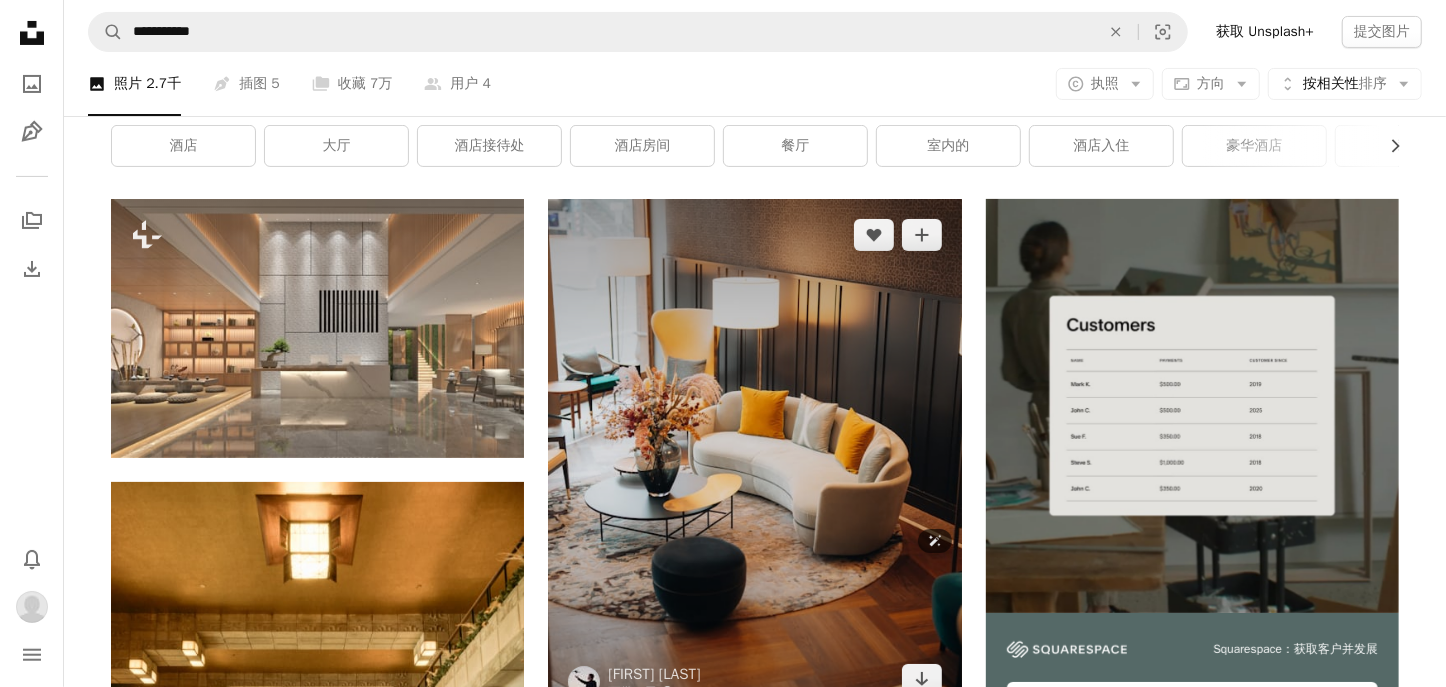 scroll, scrollTop: 200, scrollLeft: 0, axis: vertical 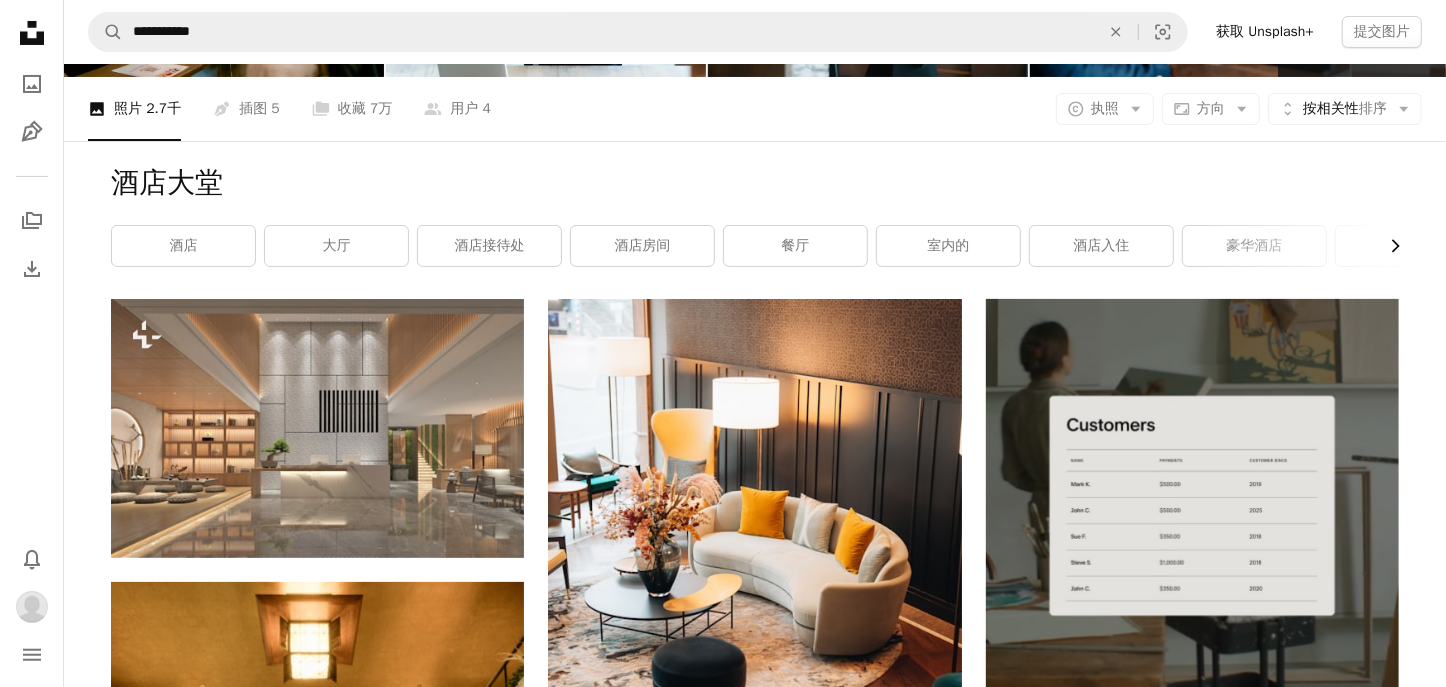 click on "Chevron right" 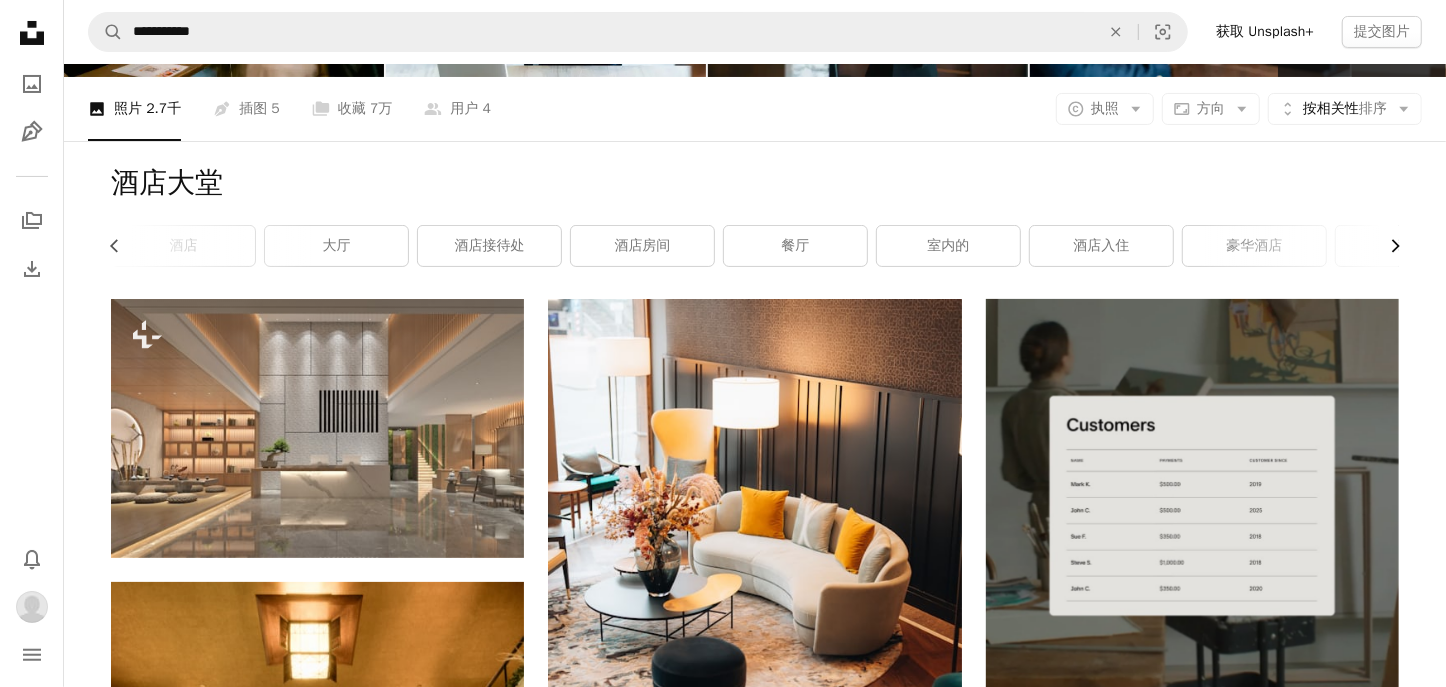 scroll, scrollTop: 0, scrollLeft: 300, axis: horizontal 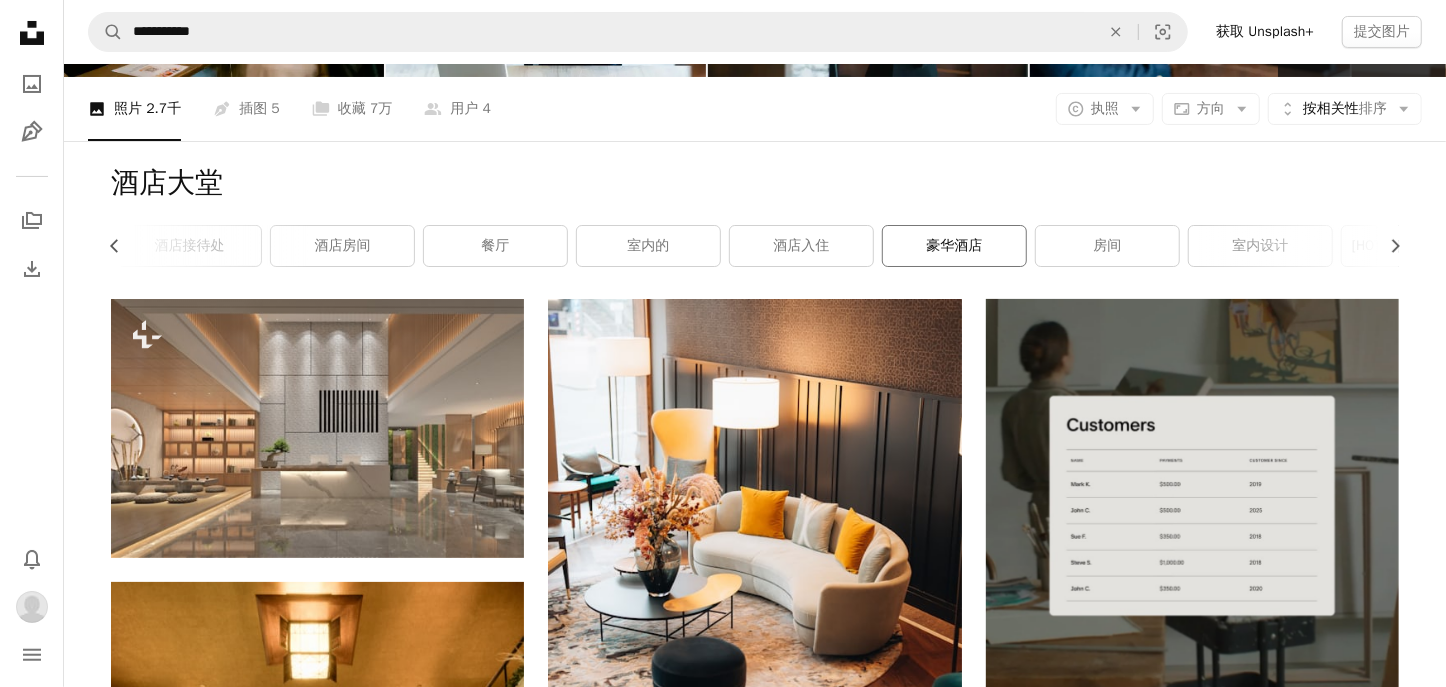 click on "豪华酒店" at bounding box center (955, 245) 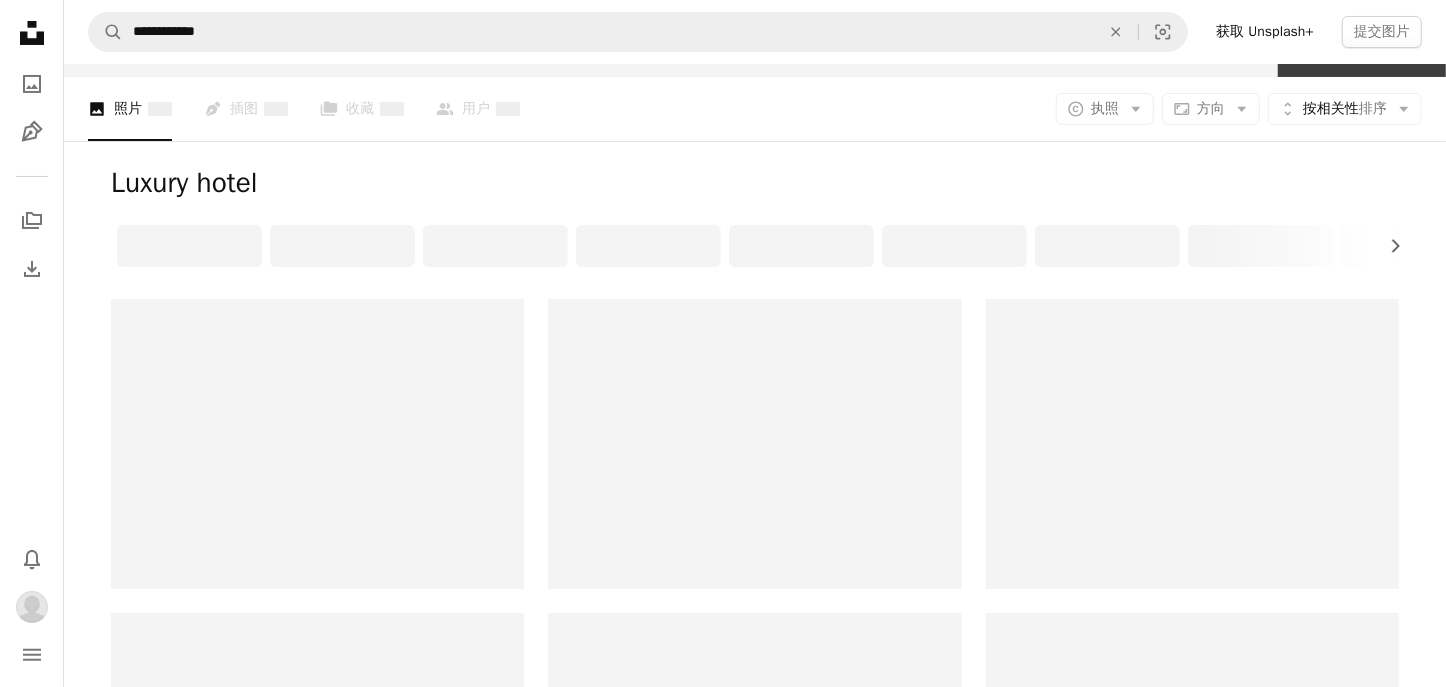 scroll, scrollTop: 0, scrollLeft: 0, axis: both 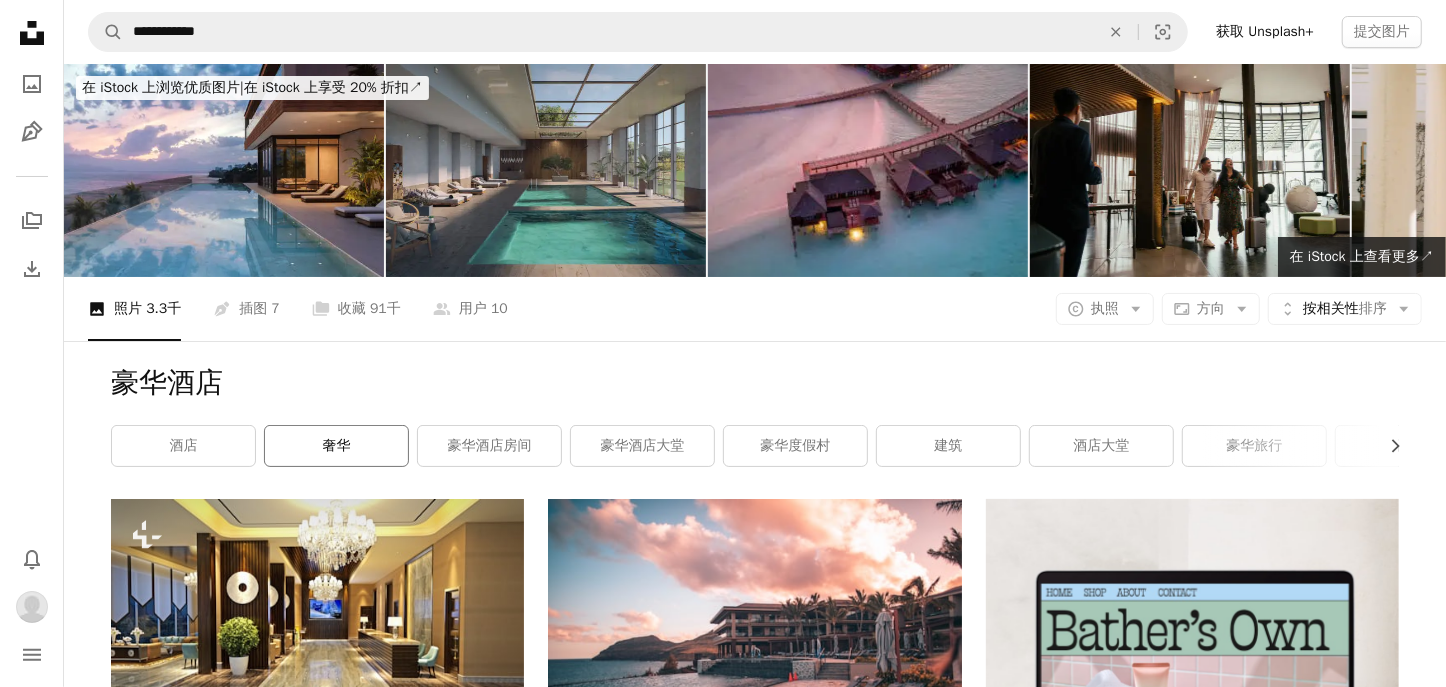 click on "奢华" at bounding box center (336, 446) 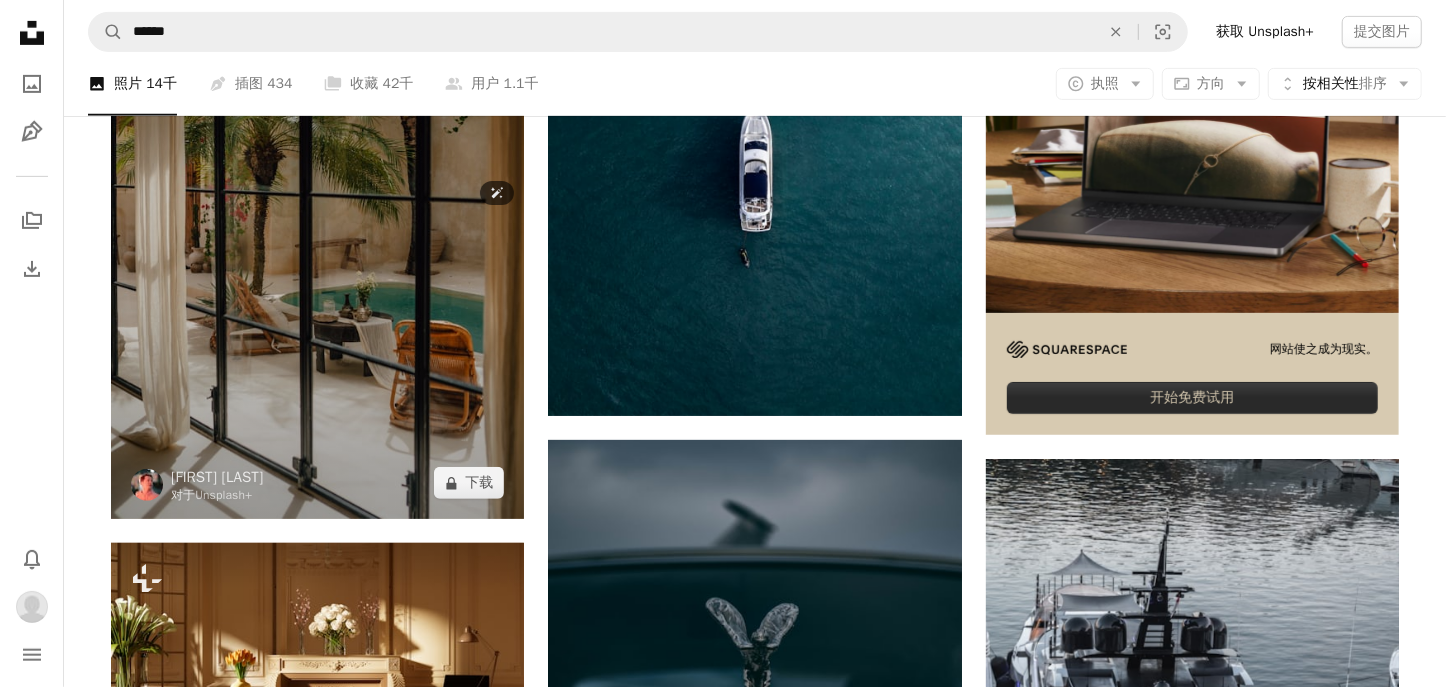 scroll, scrollTop: 100, scrollLeft: 0, axis: vertical 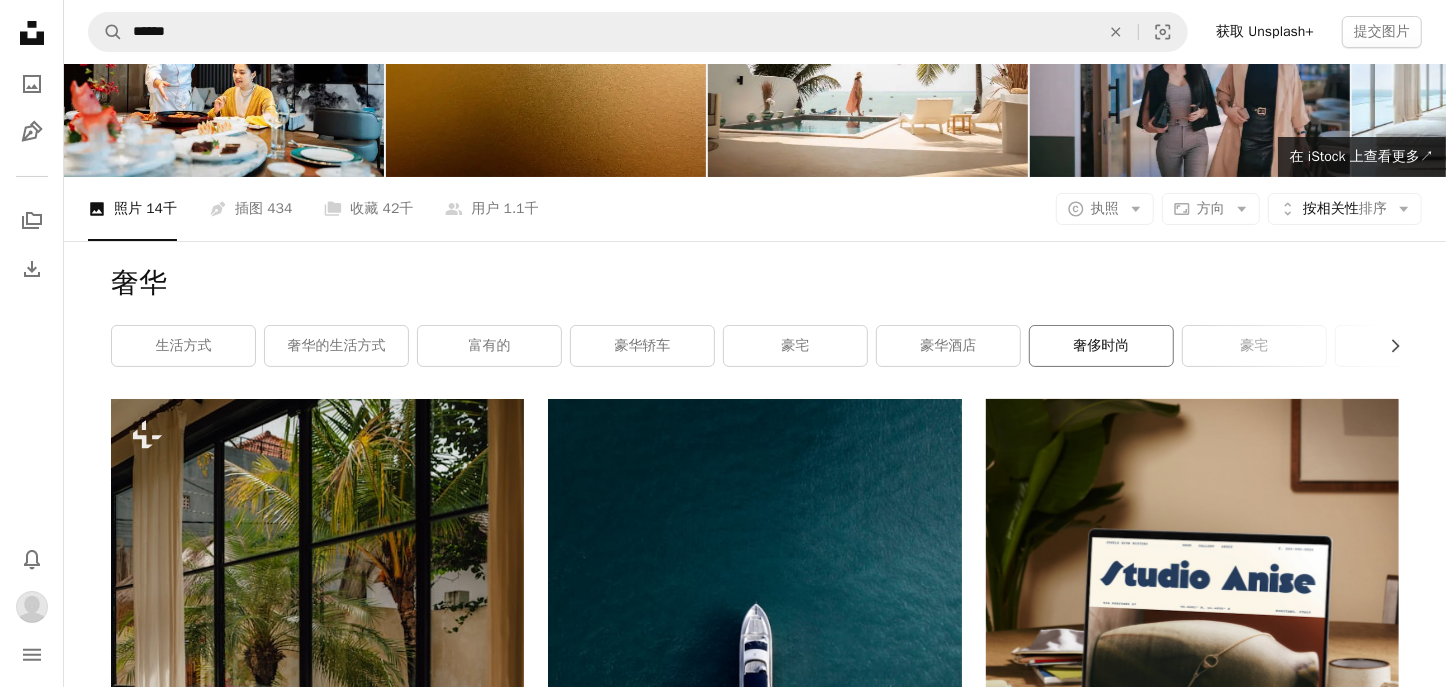 click on "奢侈时尚" at bounding box center [1102, 345] 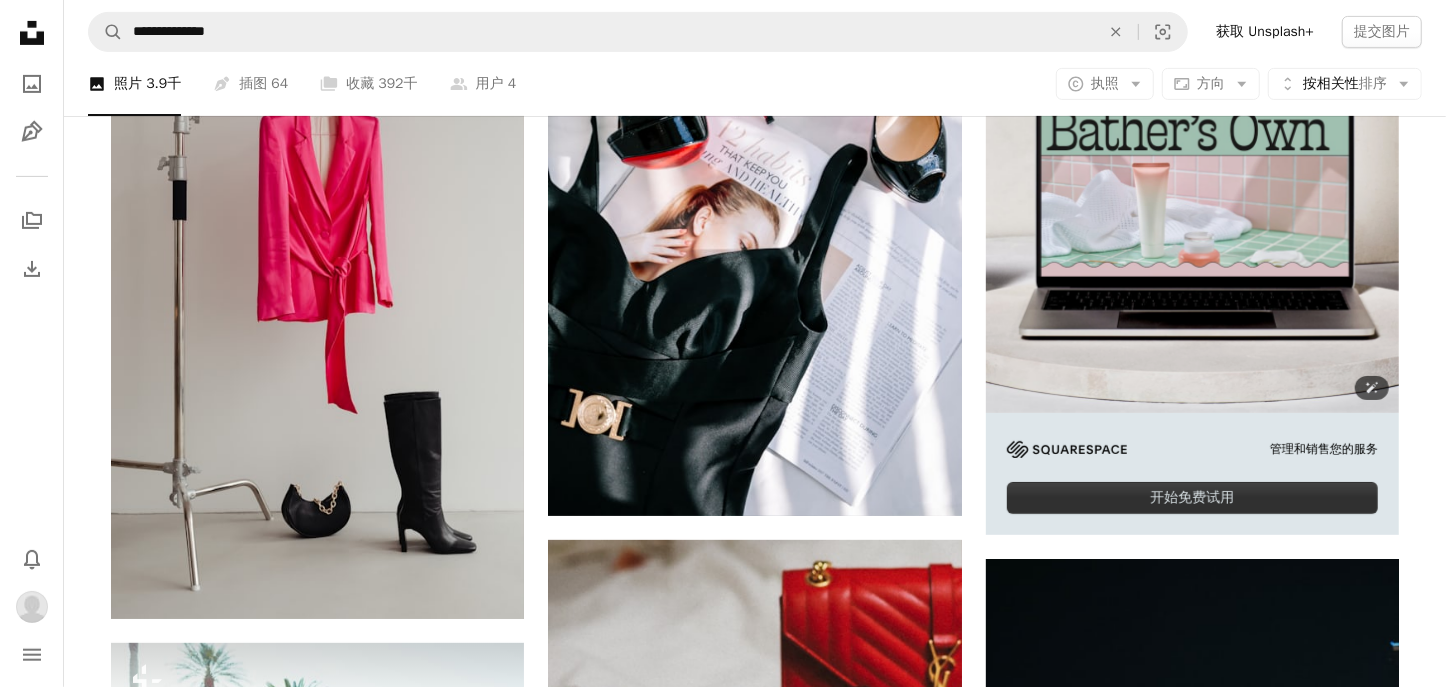 scroll, scrollTop: 200, scrollLeft: 0, axis: vertical 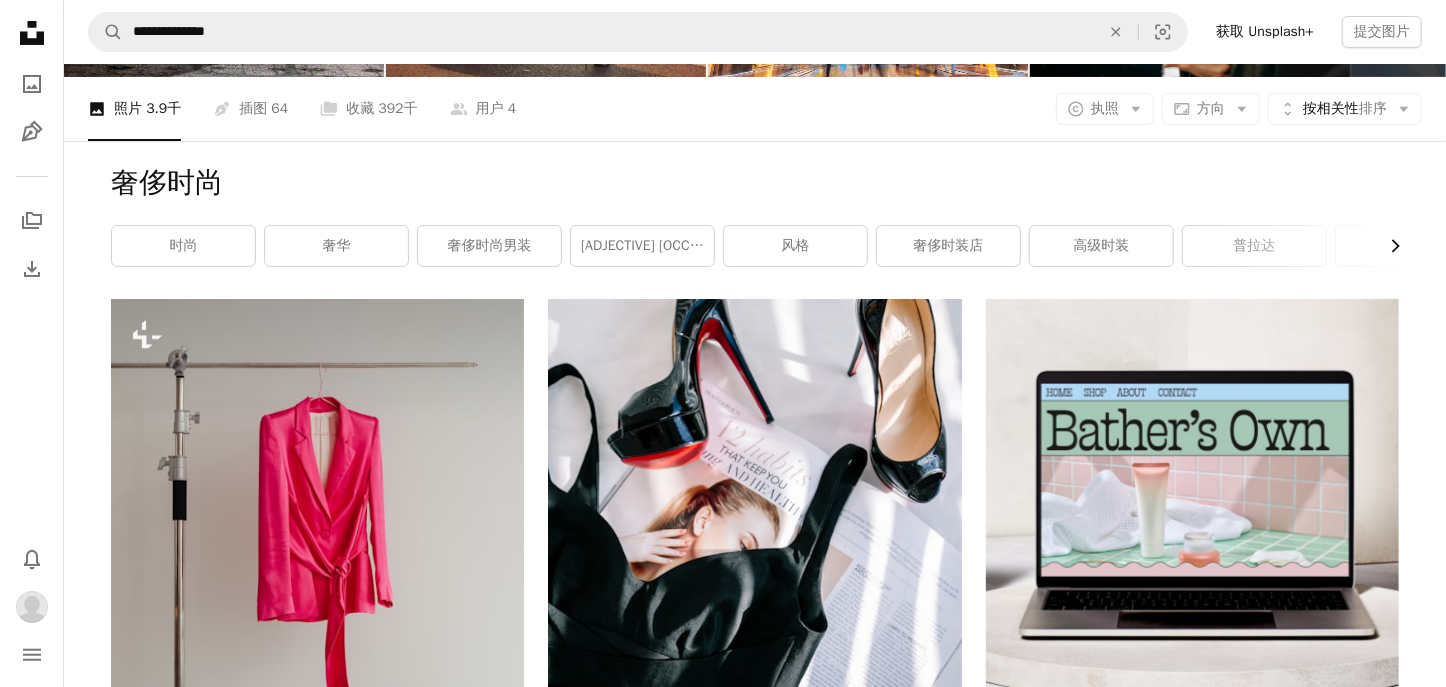 click on "Chevron right" 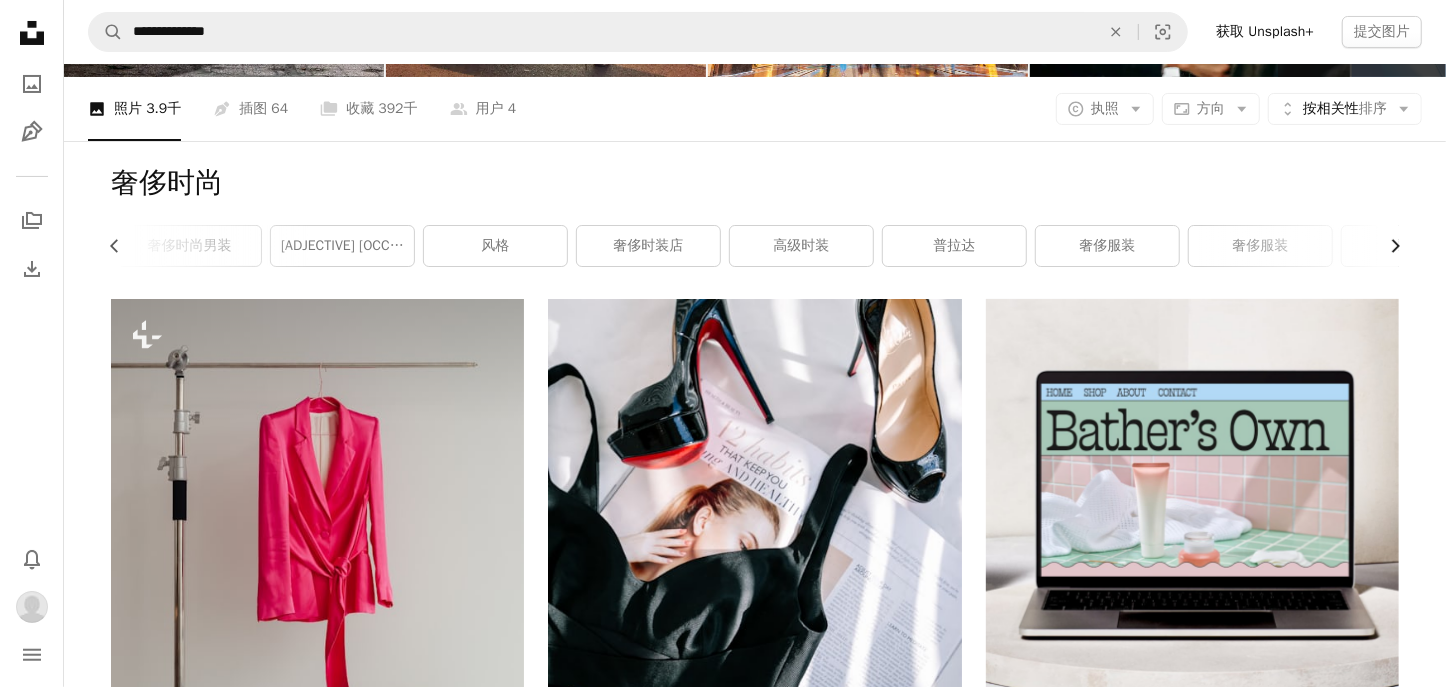 click on "Chevron right" 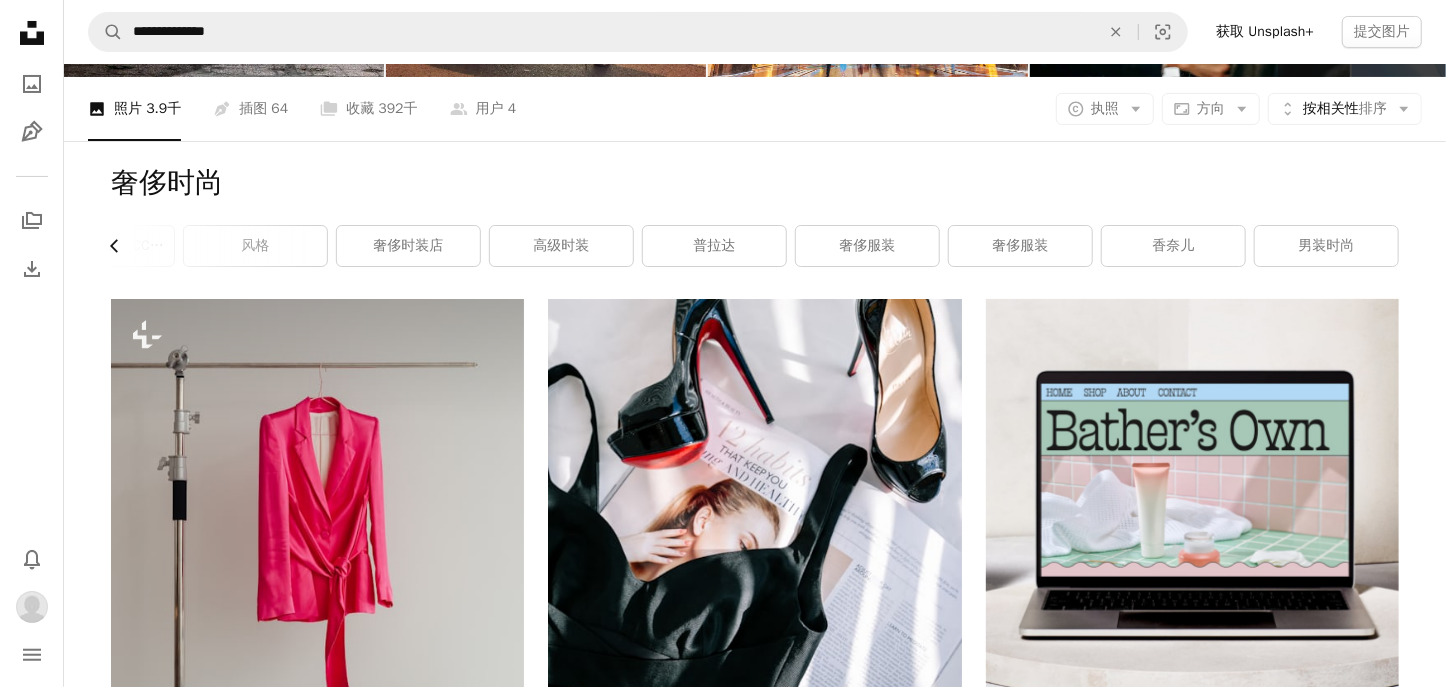 click on "Chevron left" 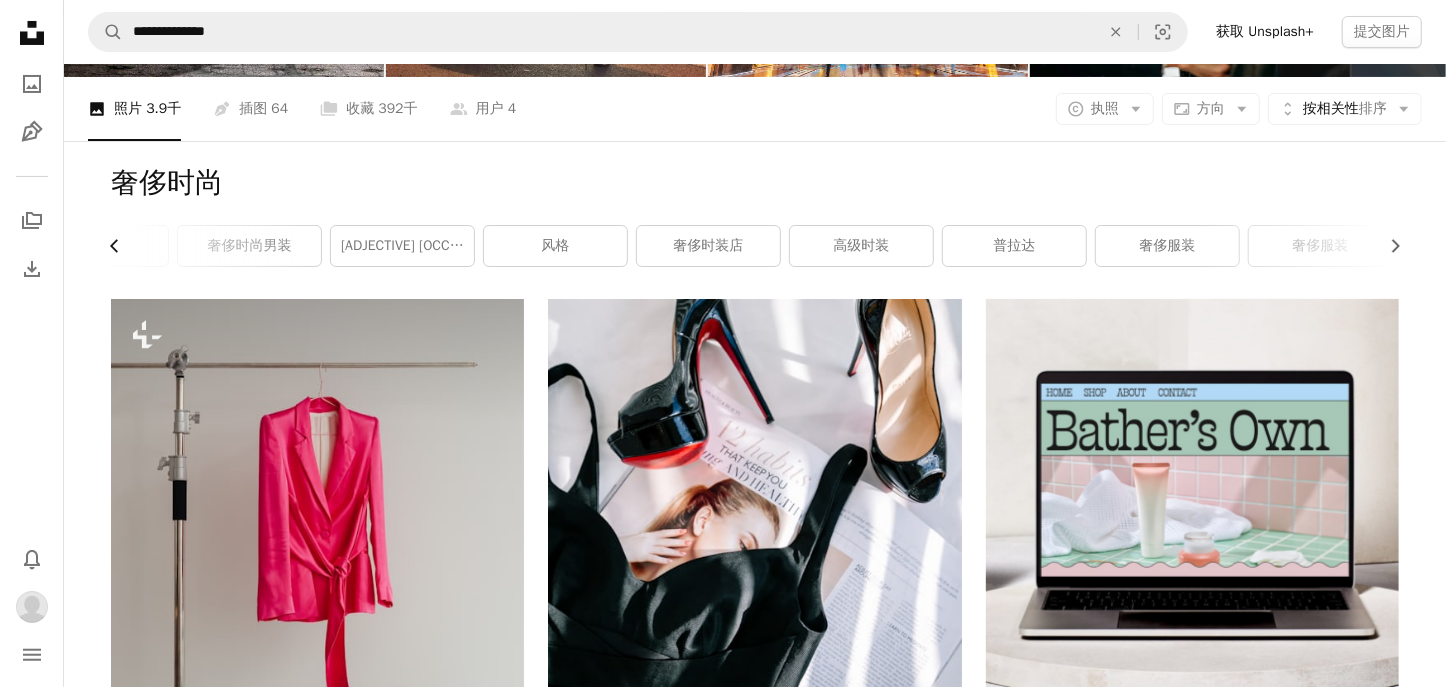 click on "Chevron left" 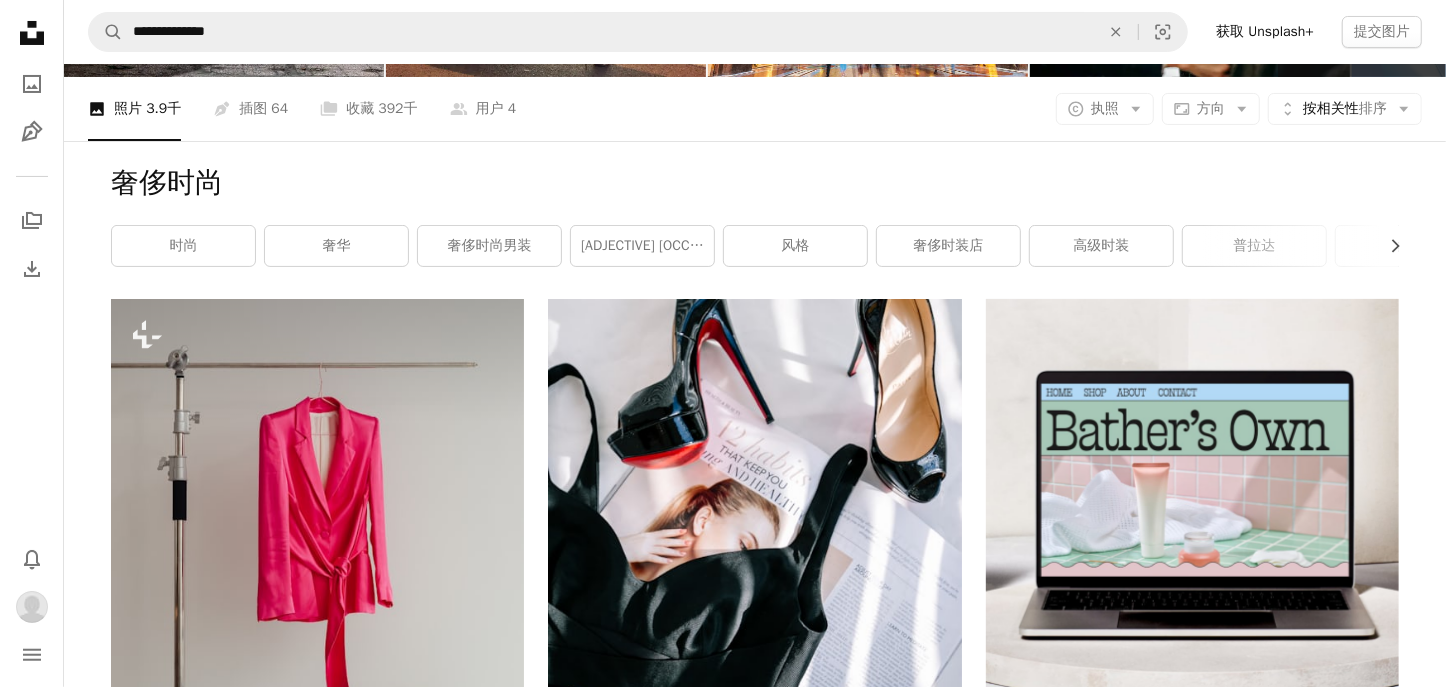 click on "时尚" at bounding box center [183, 246] 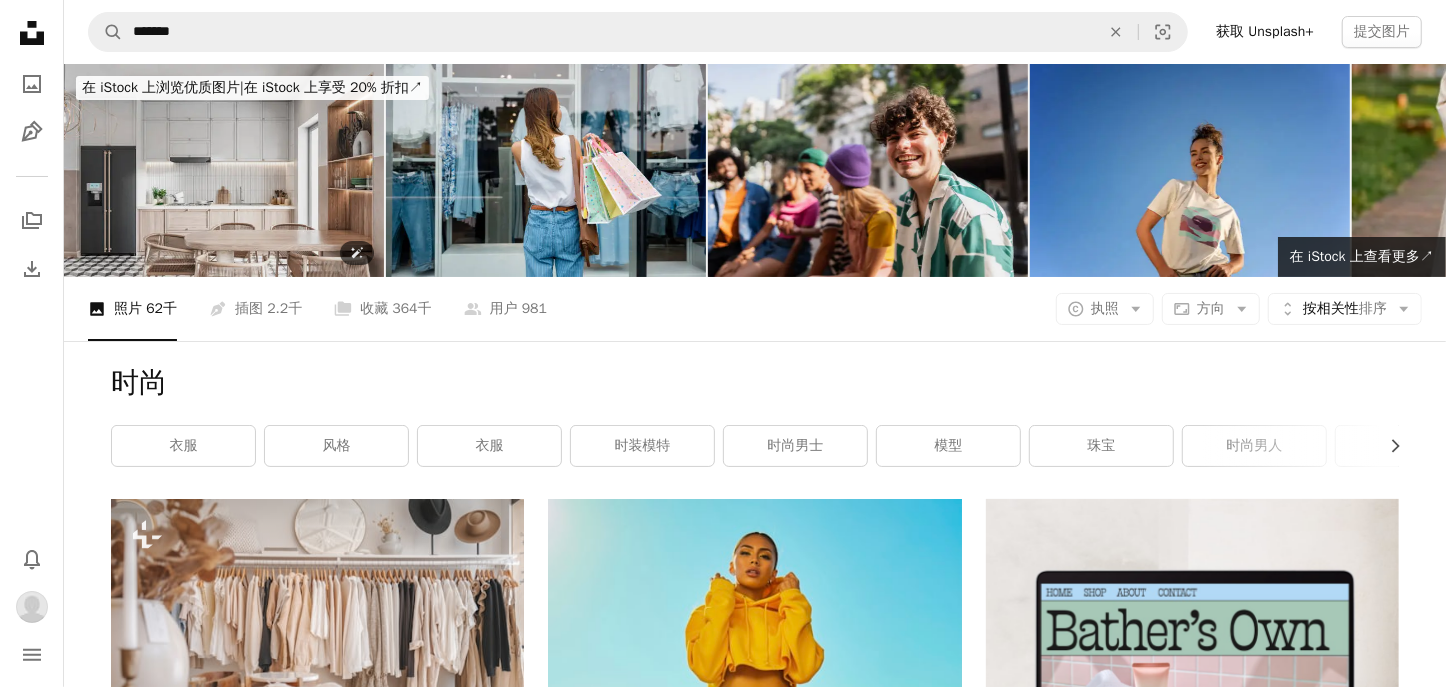 scroll, scrollTop: 200, scrollLeft: 0, axis: vertical 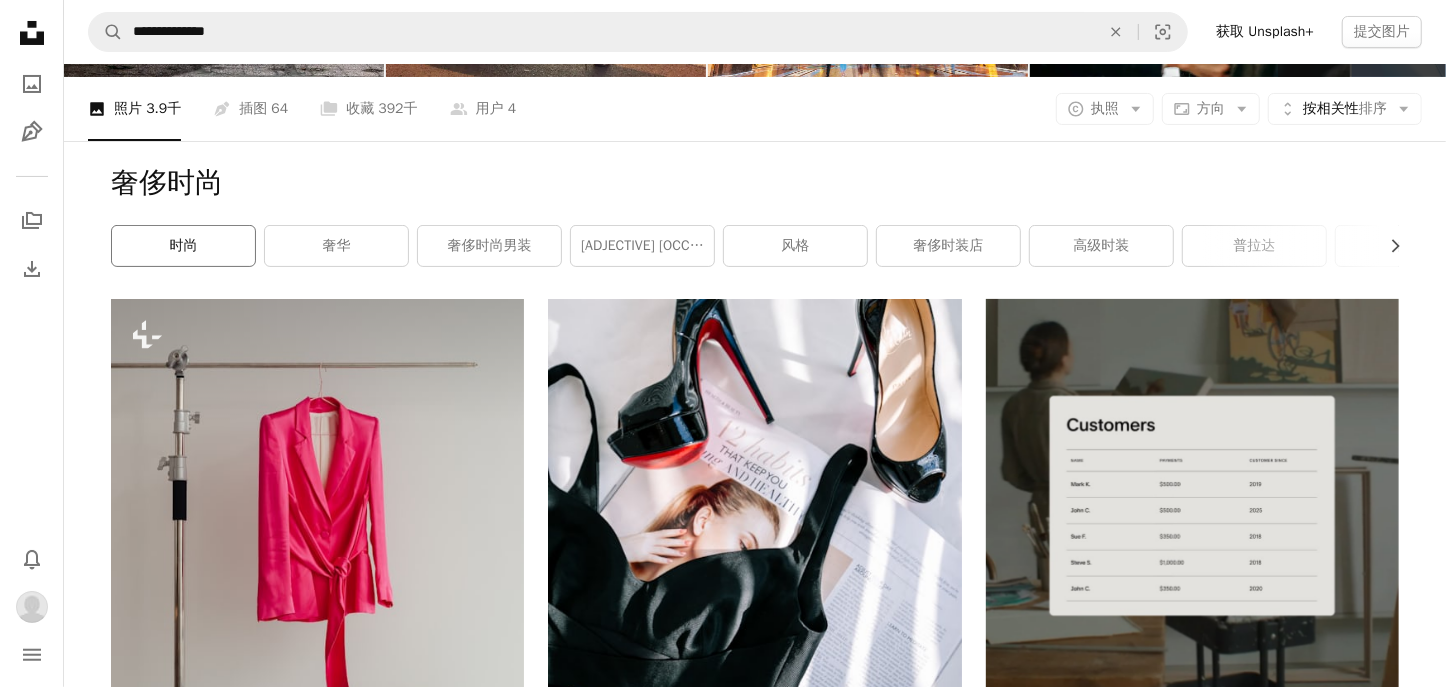 click on "时尚" at bounding box center [183, 246] 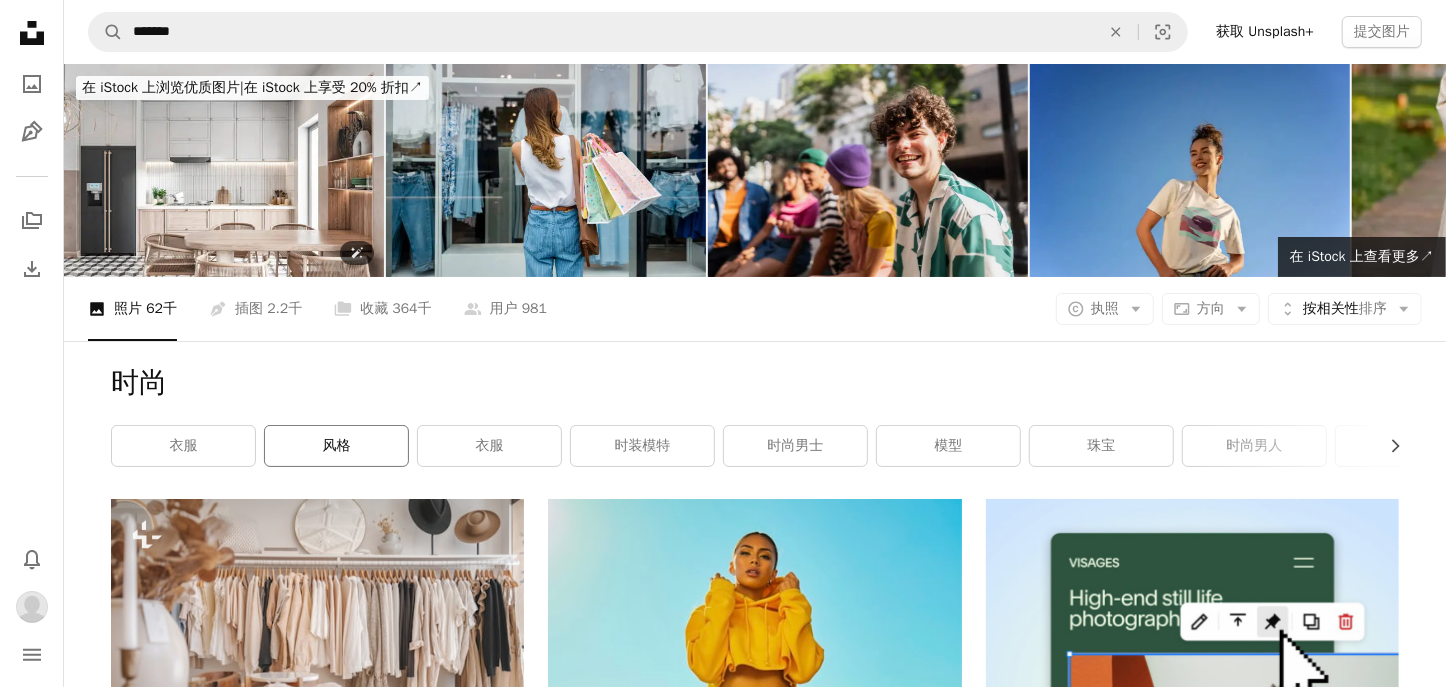 scroll, scrollTop: 100, scrollLeft: 0, axis: vertical 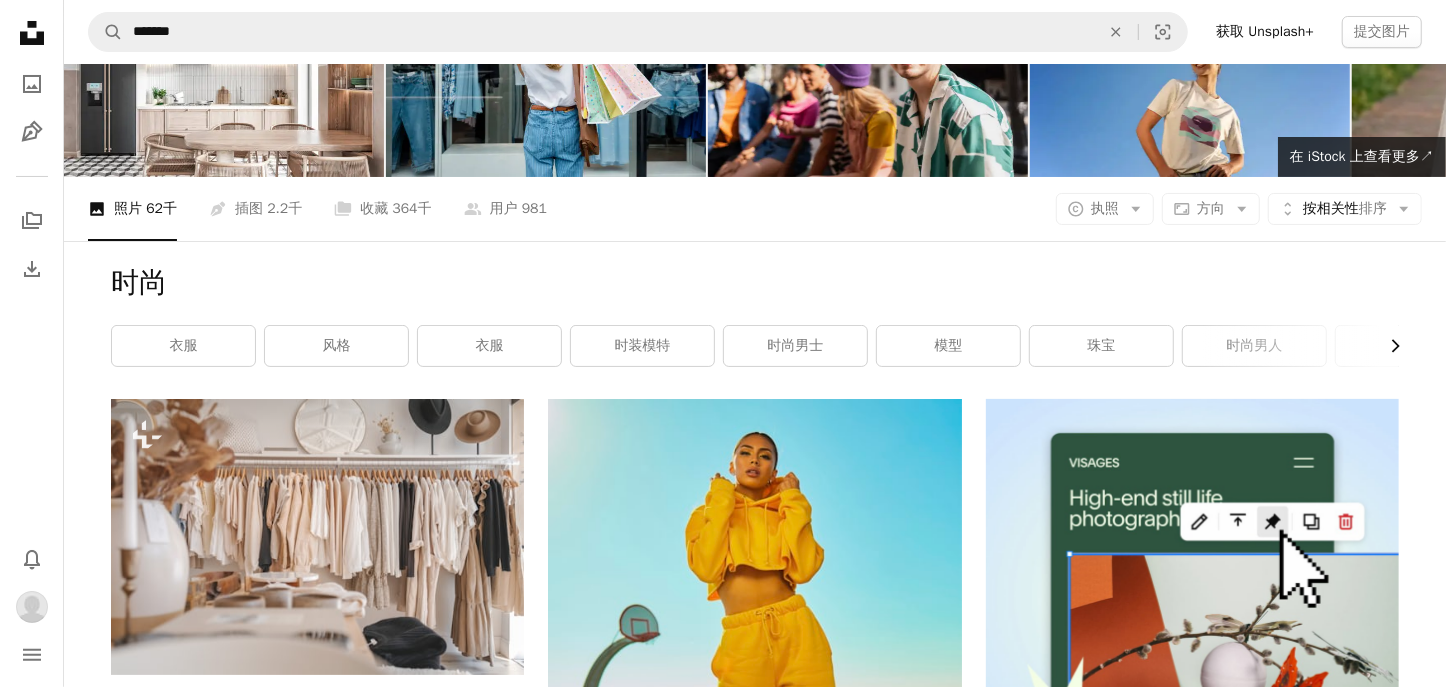 click on "Chevron right" 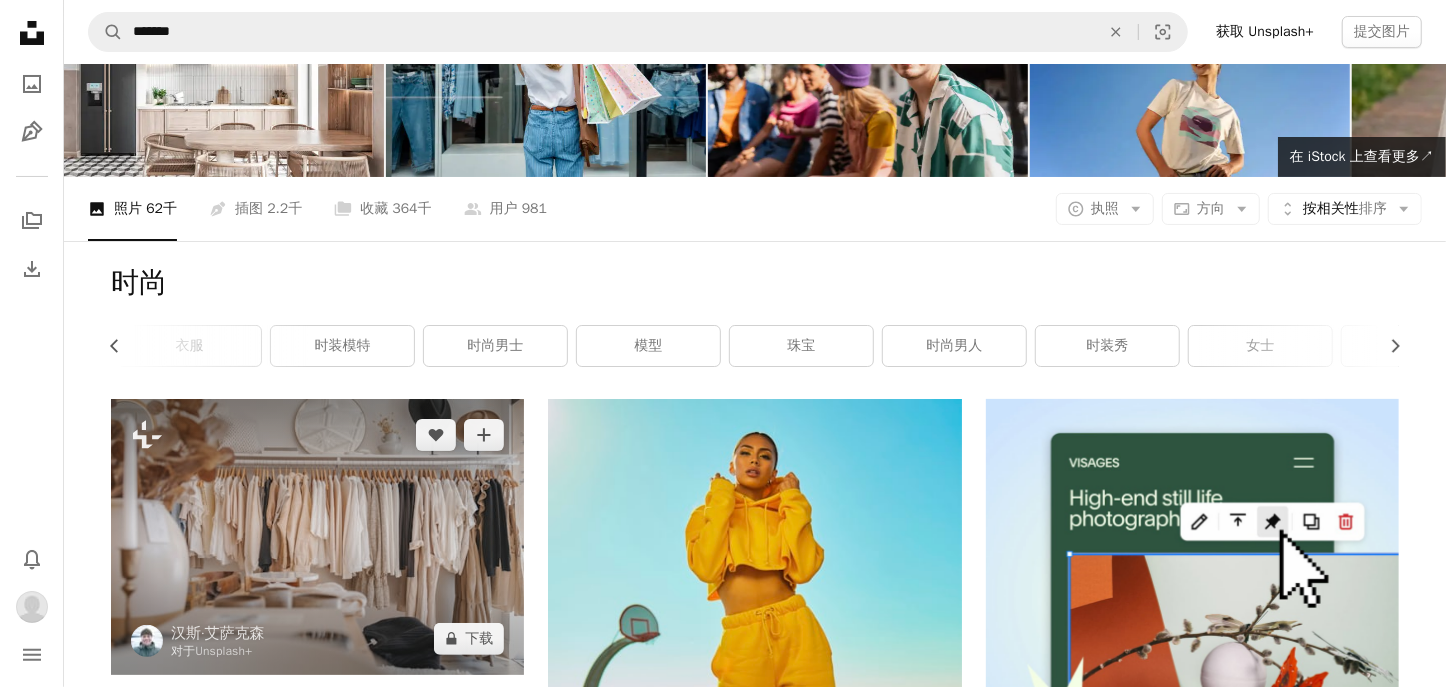 scroll, scrollTop: 200, scrollLeft: 0, axis: vertical 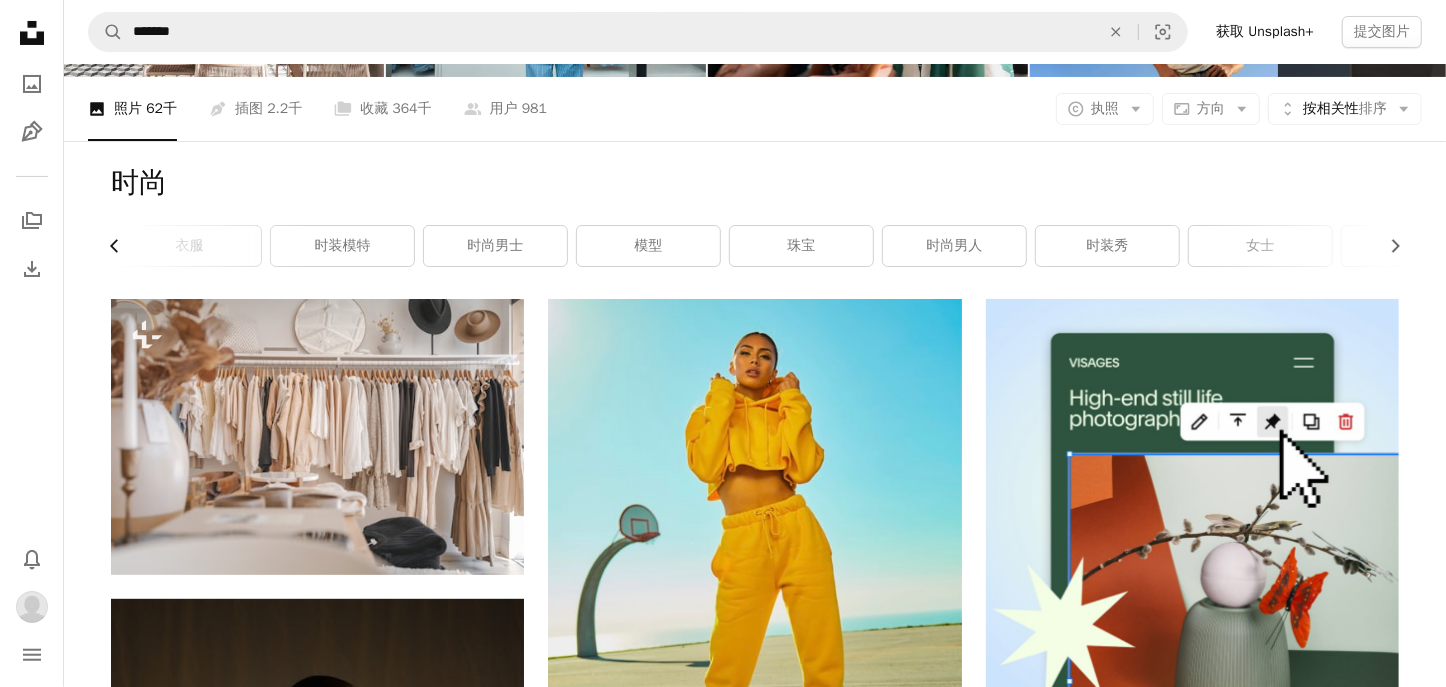 click on "Chevron left" 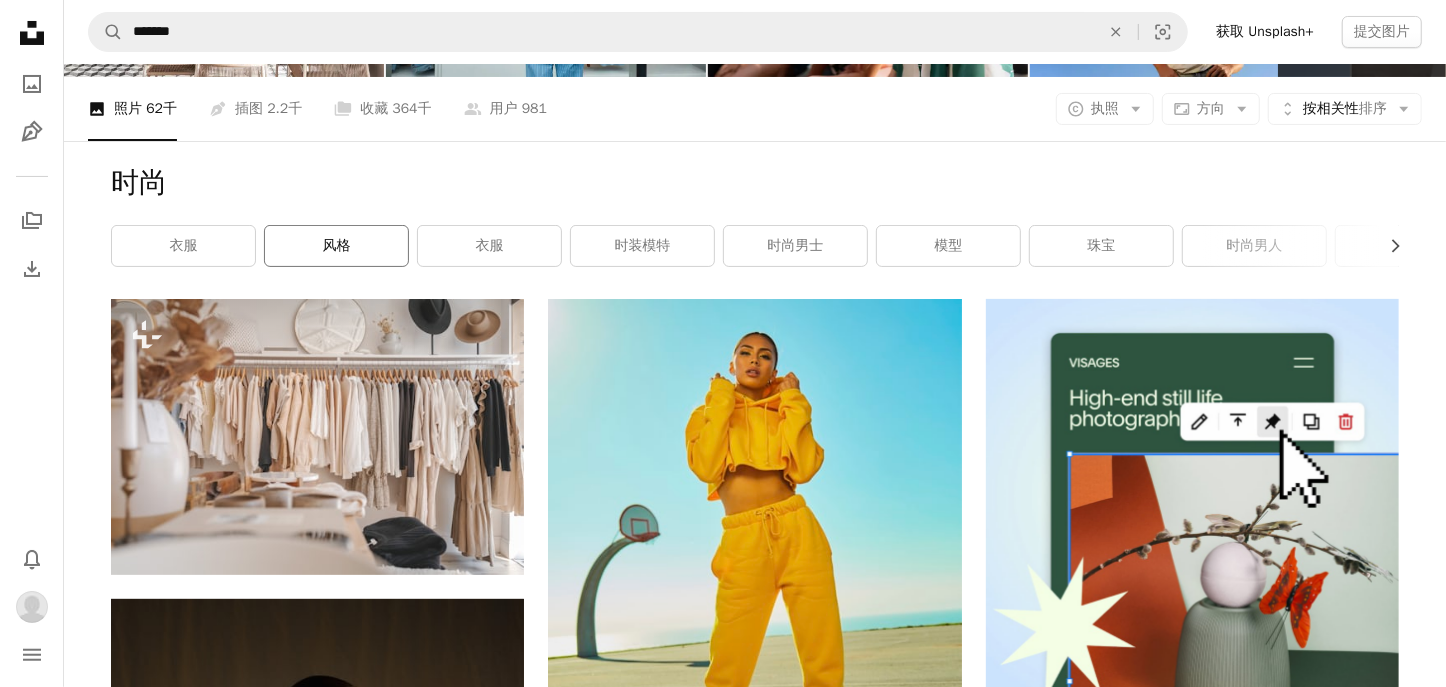 click on "风格" at bounding box center (336, 246) 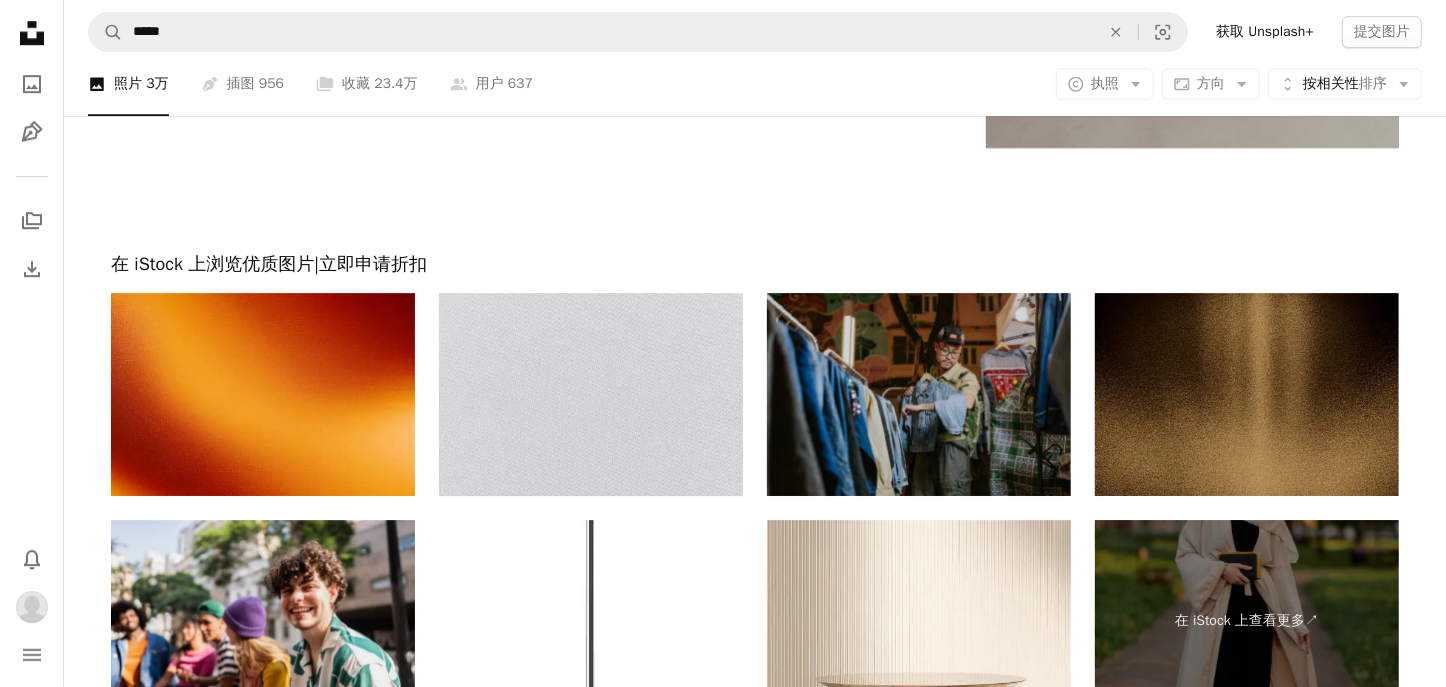 scroll, scrollTop: 4300, scrollLeft: 0, axis: vertical 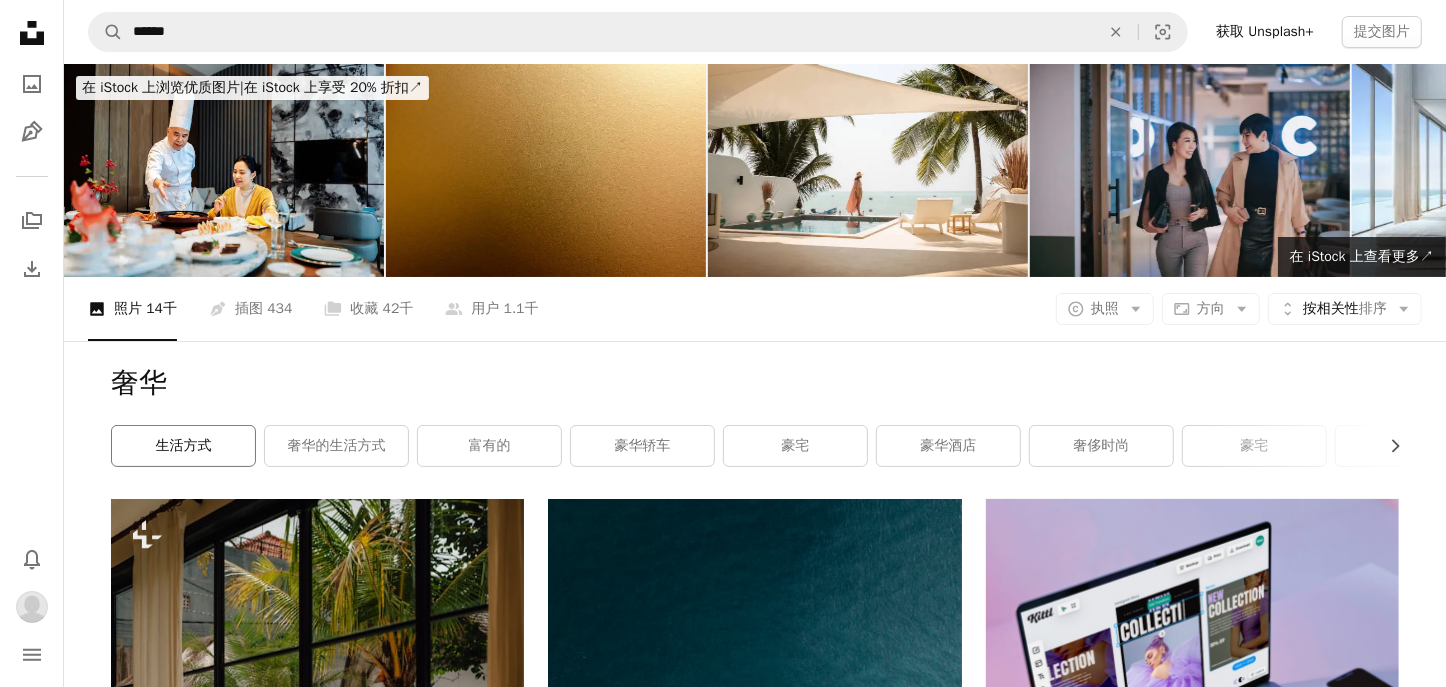 click on "生活方式" at bounding box center (184, 445) 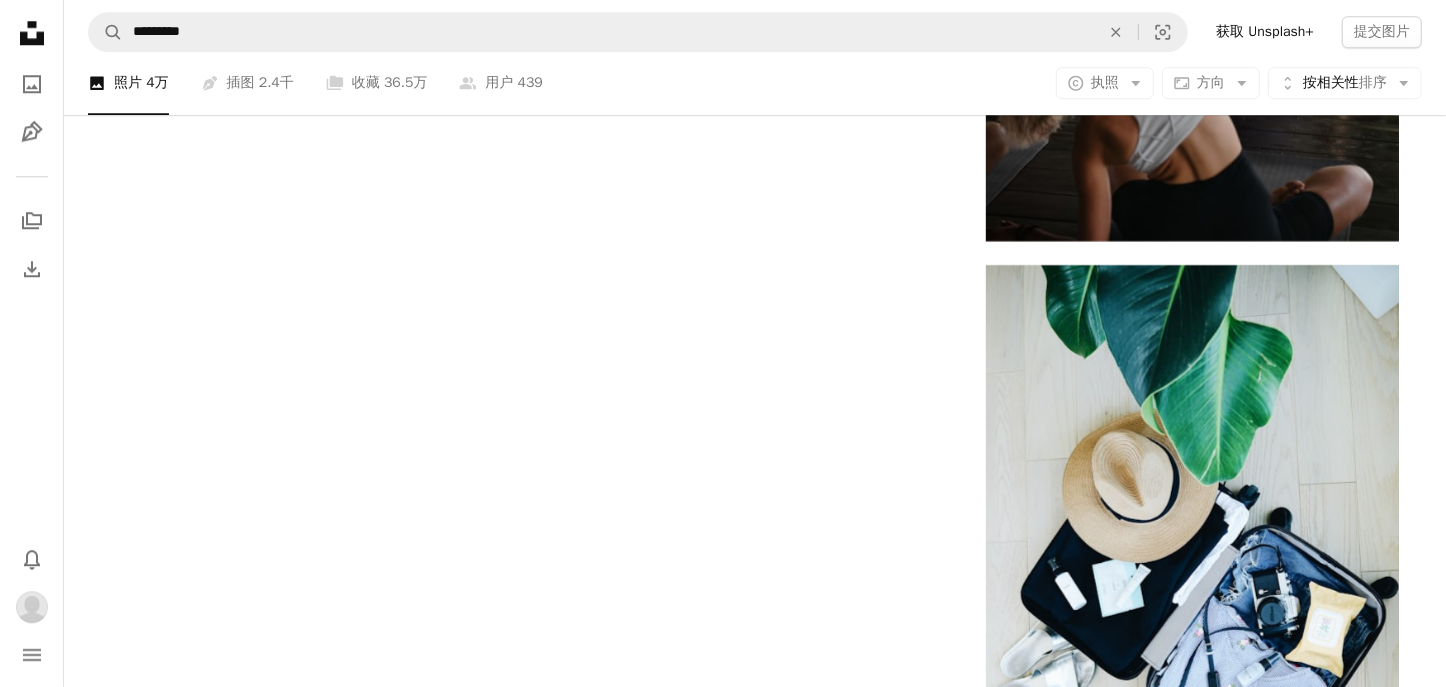 scroll, scrollTop: 4300, scrollLeft: 0, axis: vertical 